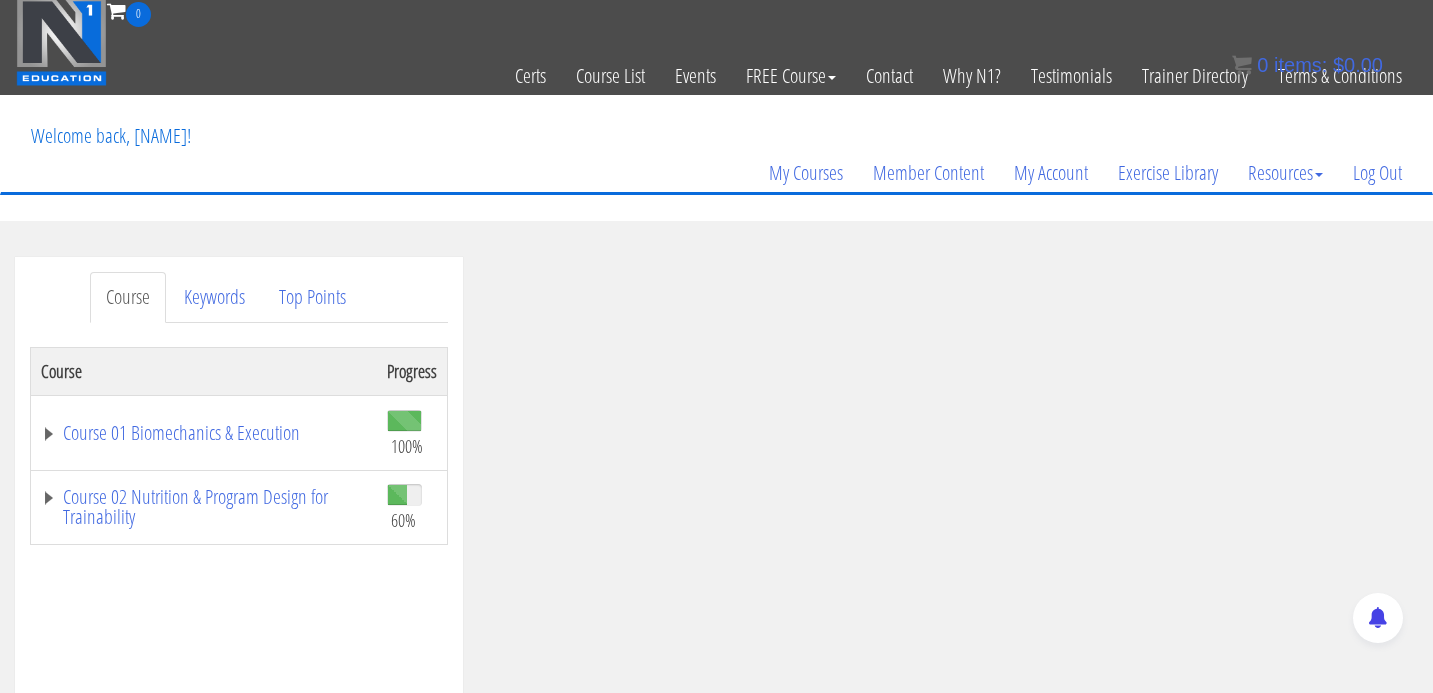 scroll, scrollTop: 0, scrollLeft: 0, axis: both 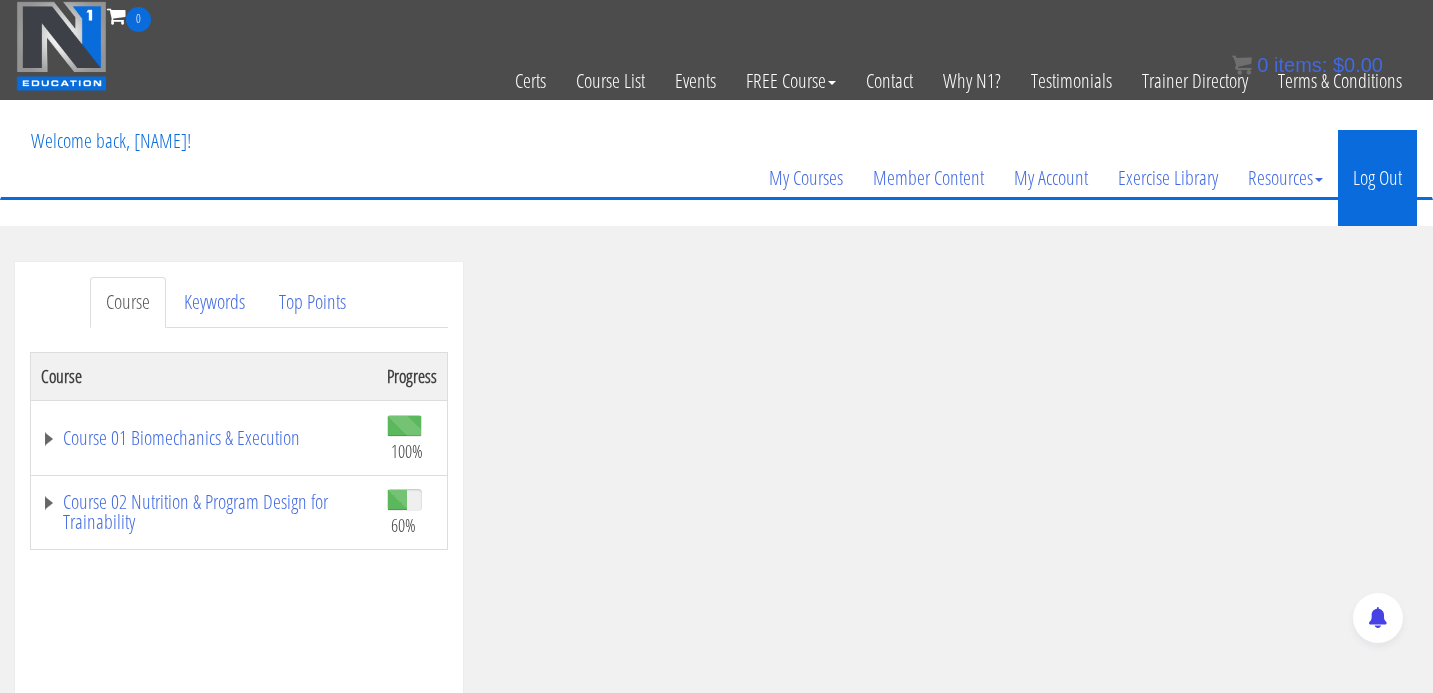 click on "Log Out" at bounding box center [1377, 178] 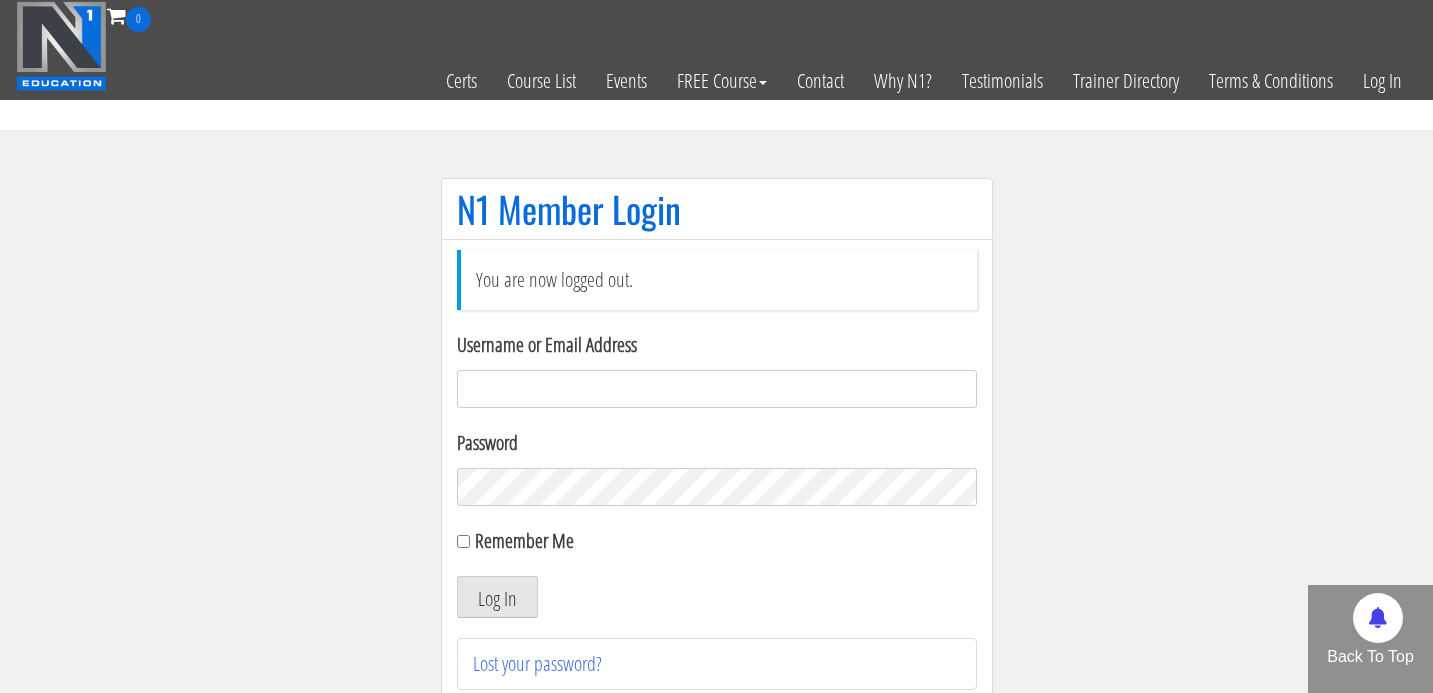 scroll, scrollTop: 0, scrollLeft: 0, axis: both 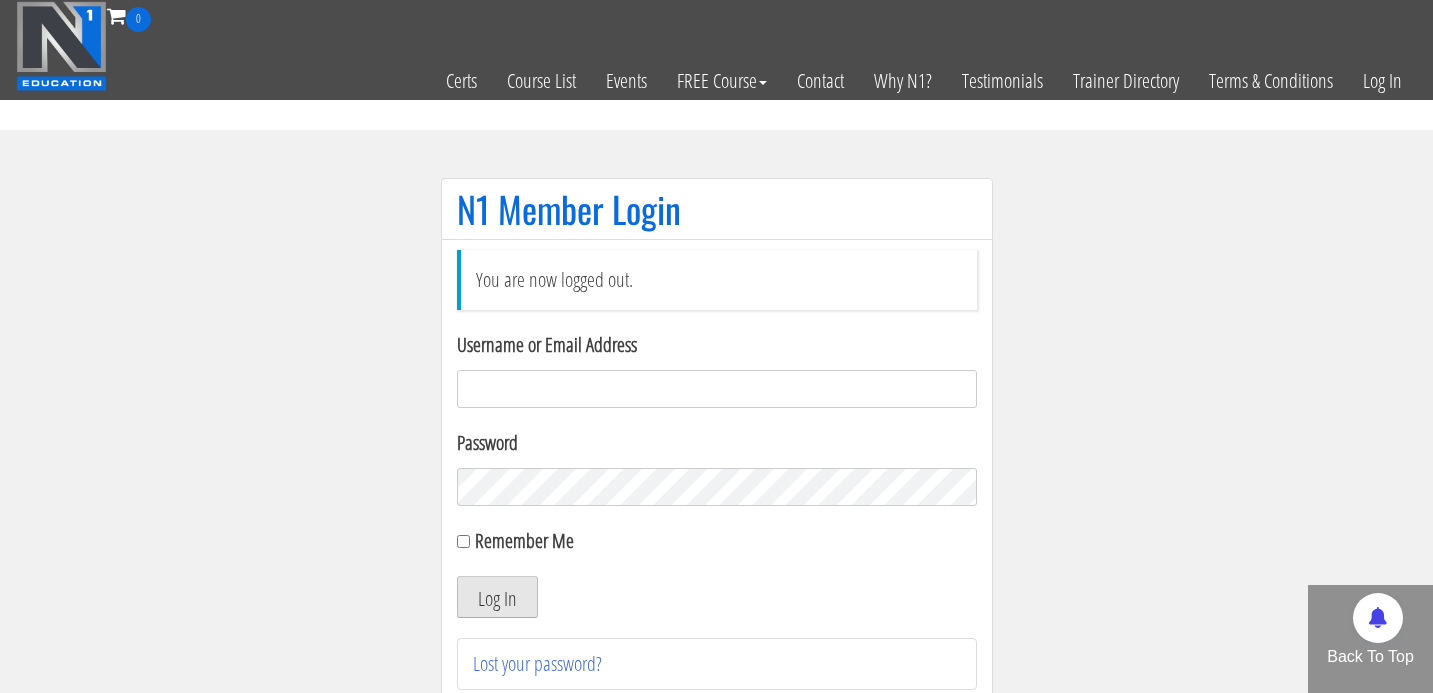 type on "gavinattorre@example.com" 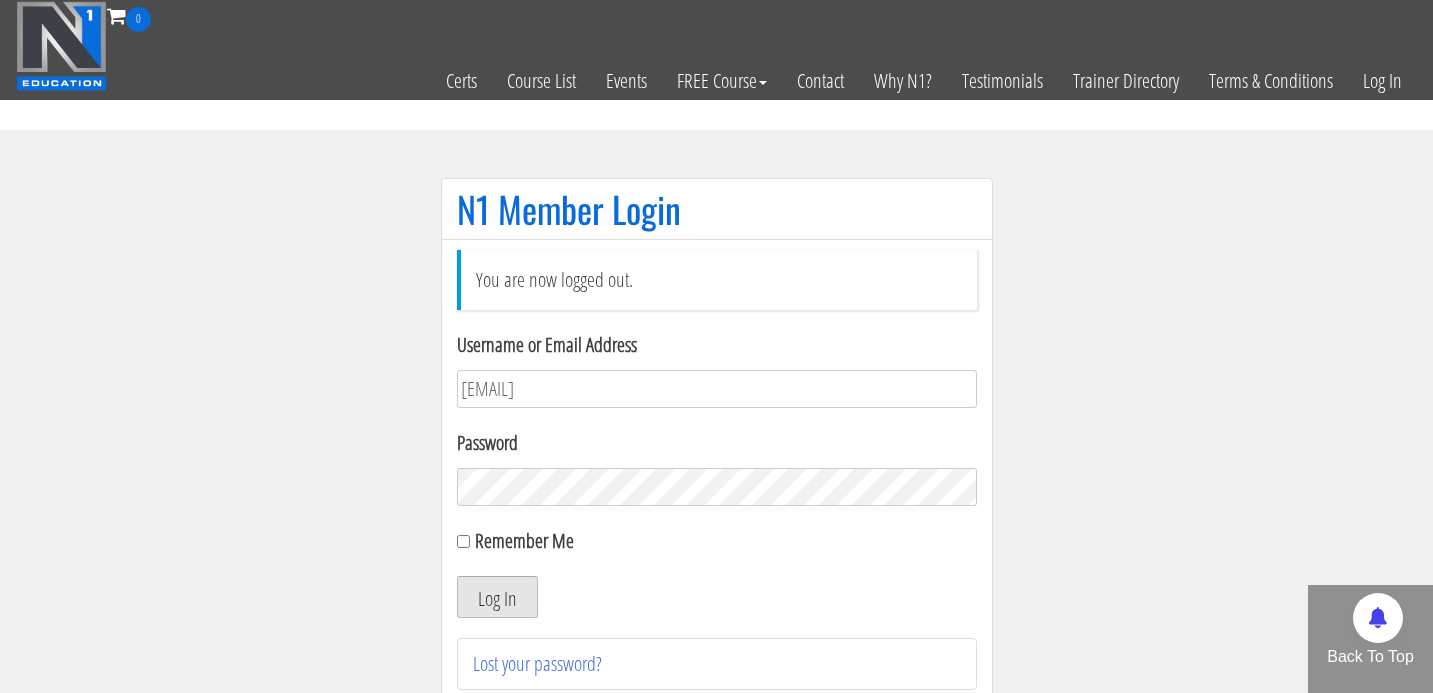 click on "Log In" at bounding box center (497, 597) 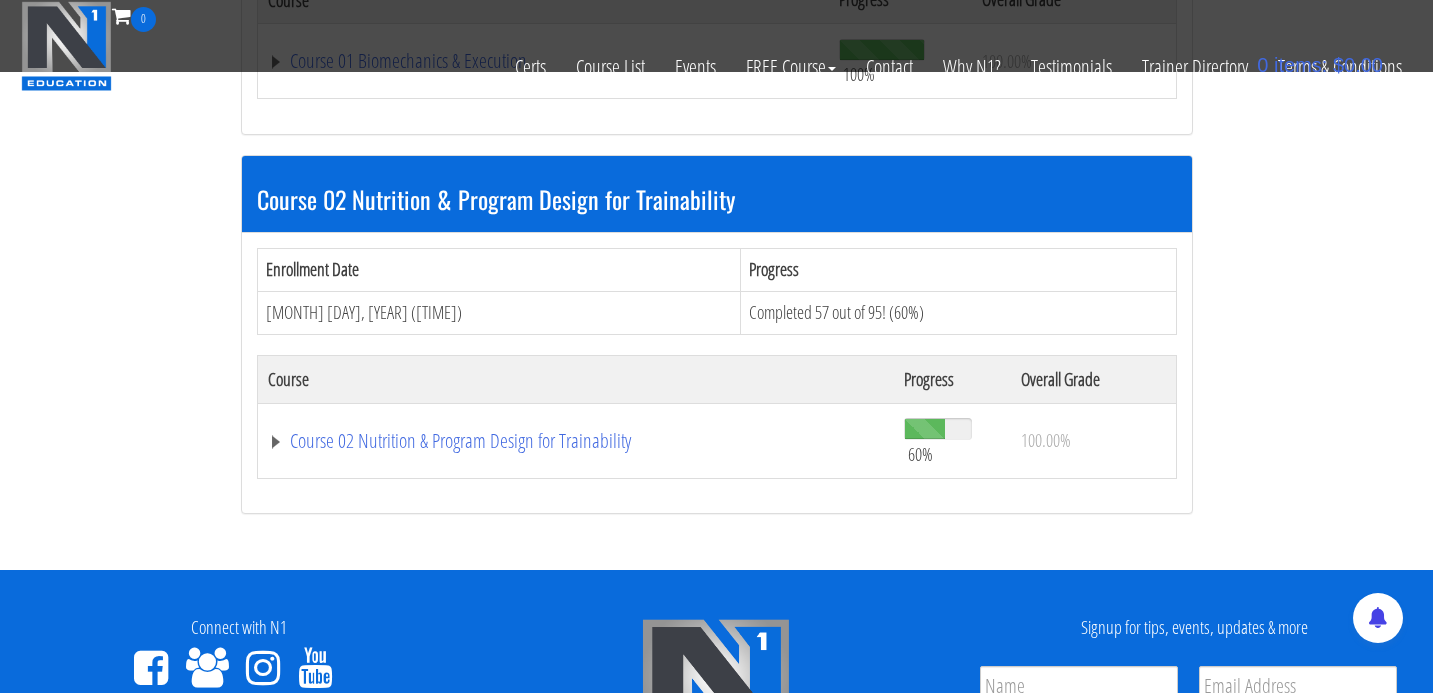 scroll, scrollTop: 528, scrollLeft: 0, axis: vertical 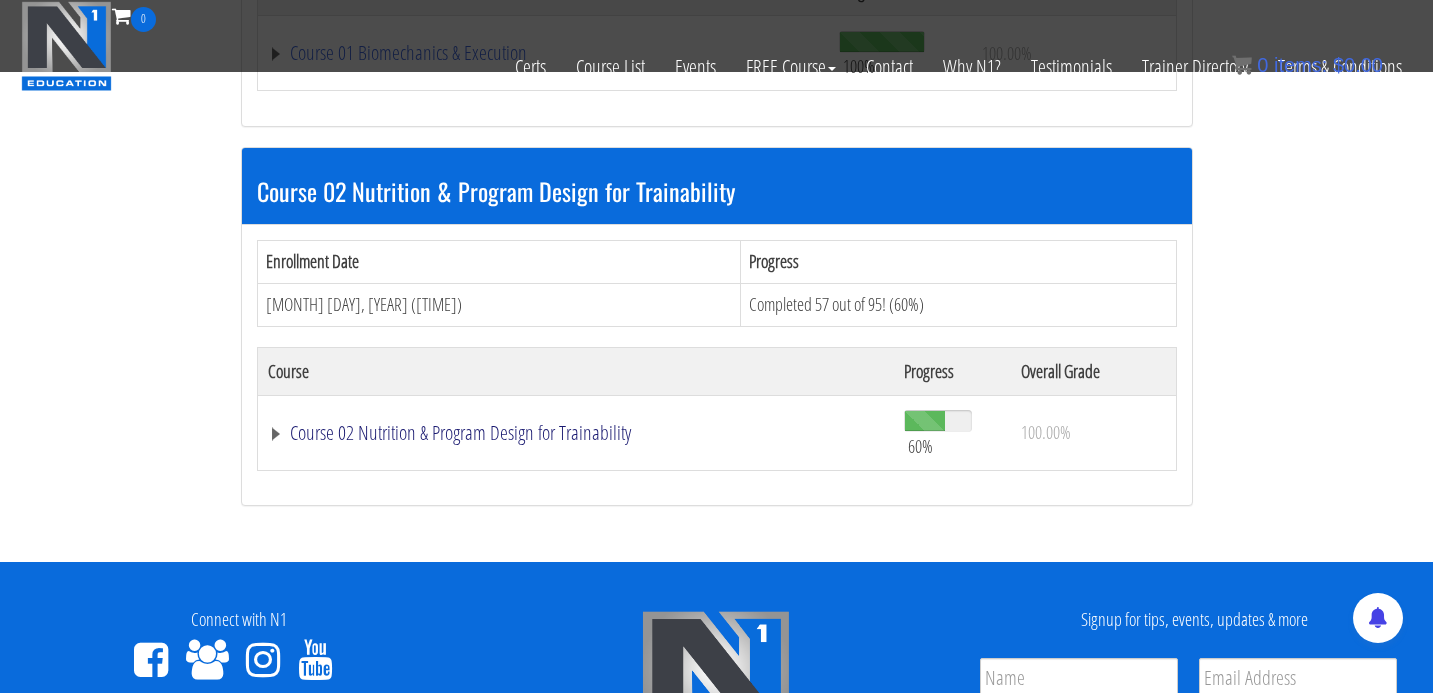 click on "Course 02 Nutrition & Program Design for Trainability" at bounding box center [544, 53] 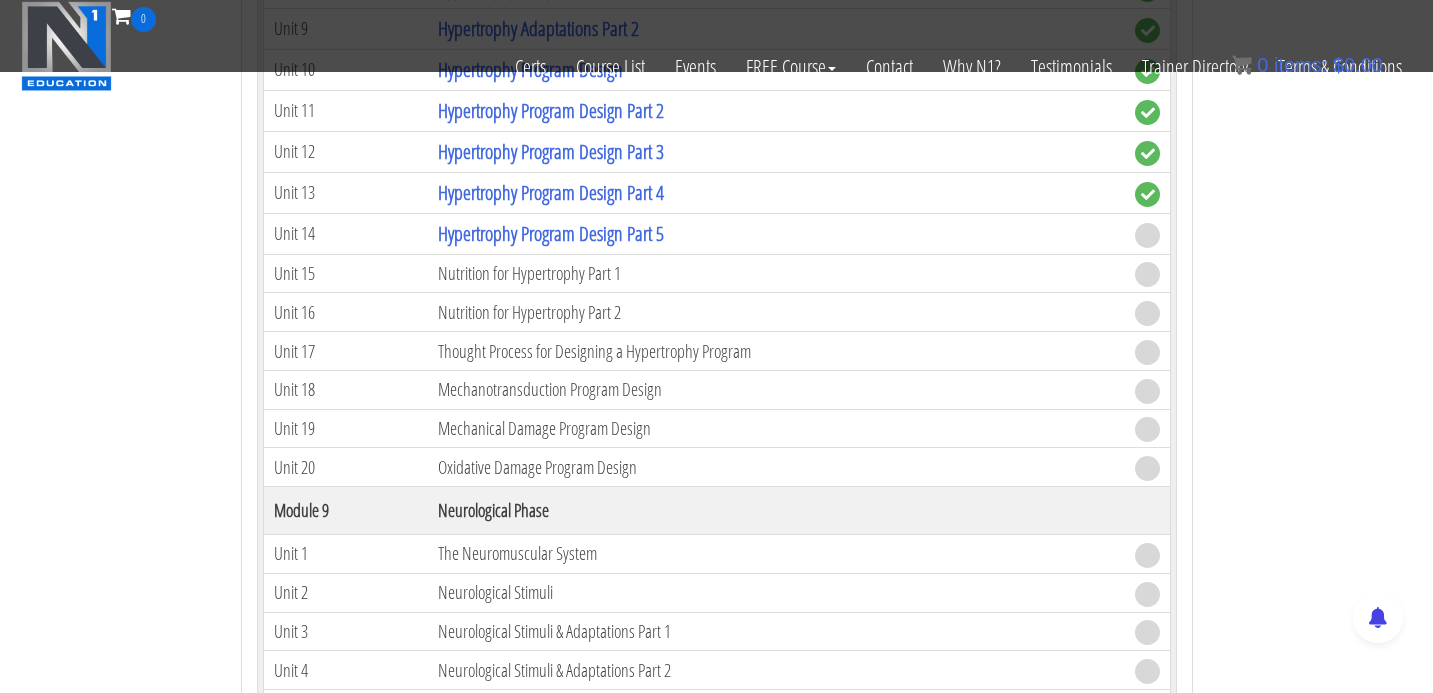 scroll, scrollTop: 3506, scrollLeft: 0, axis: vertical 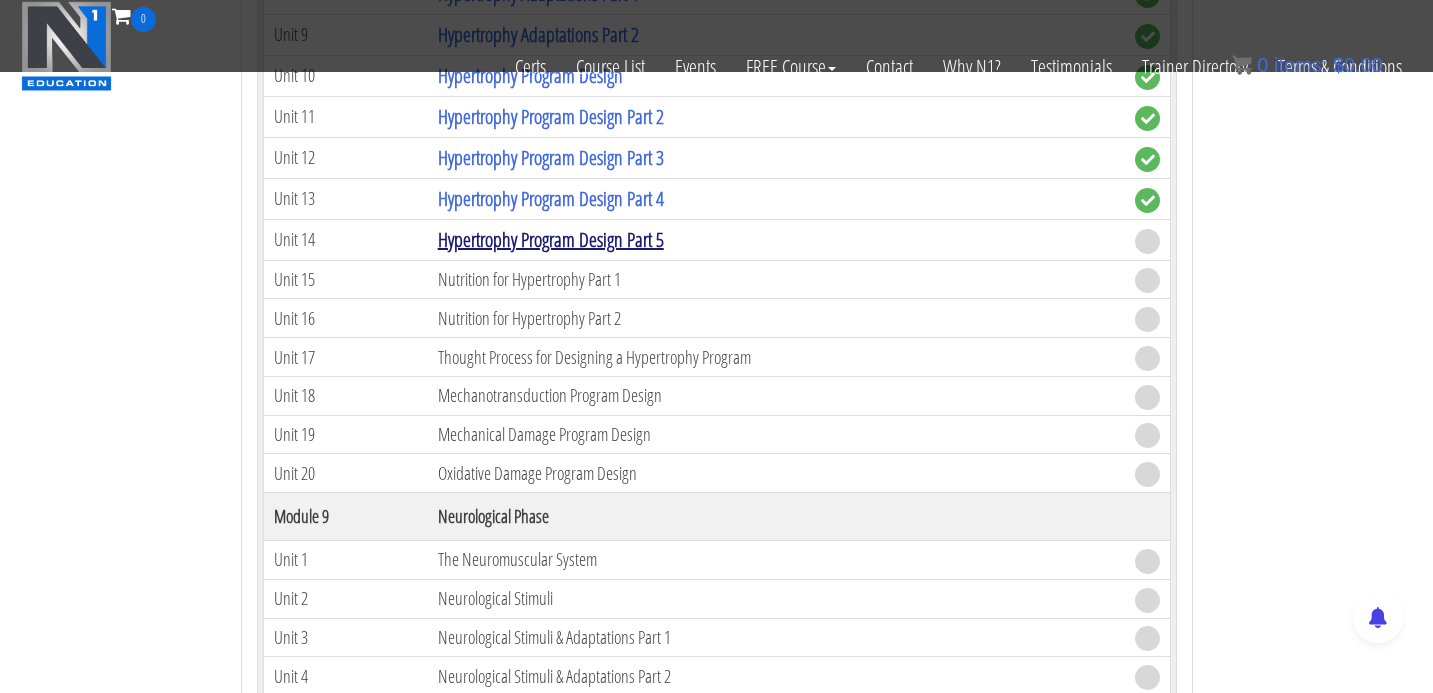click on "Hypertrophy Program Design Part 5" at bounding box center (551, 239) 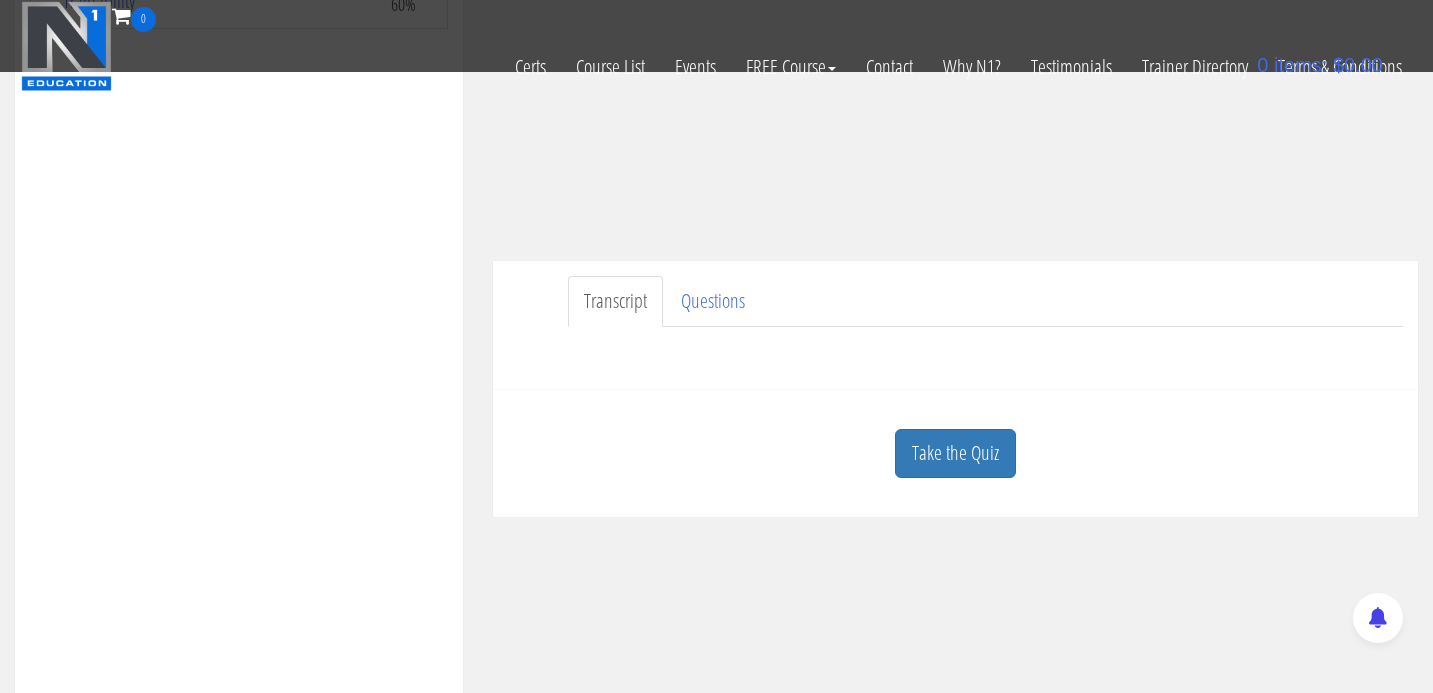 scroll, scrollTop: 543, scrollLeft: 0, axis: vertical 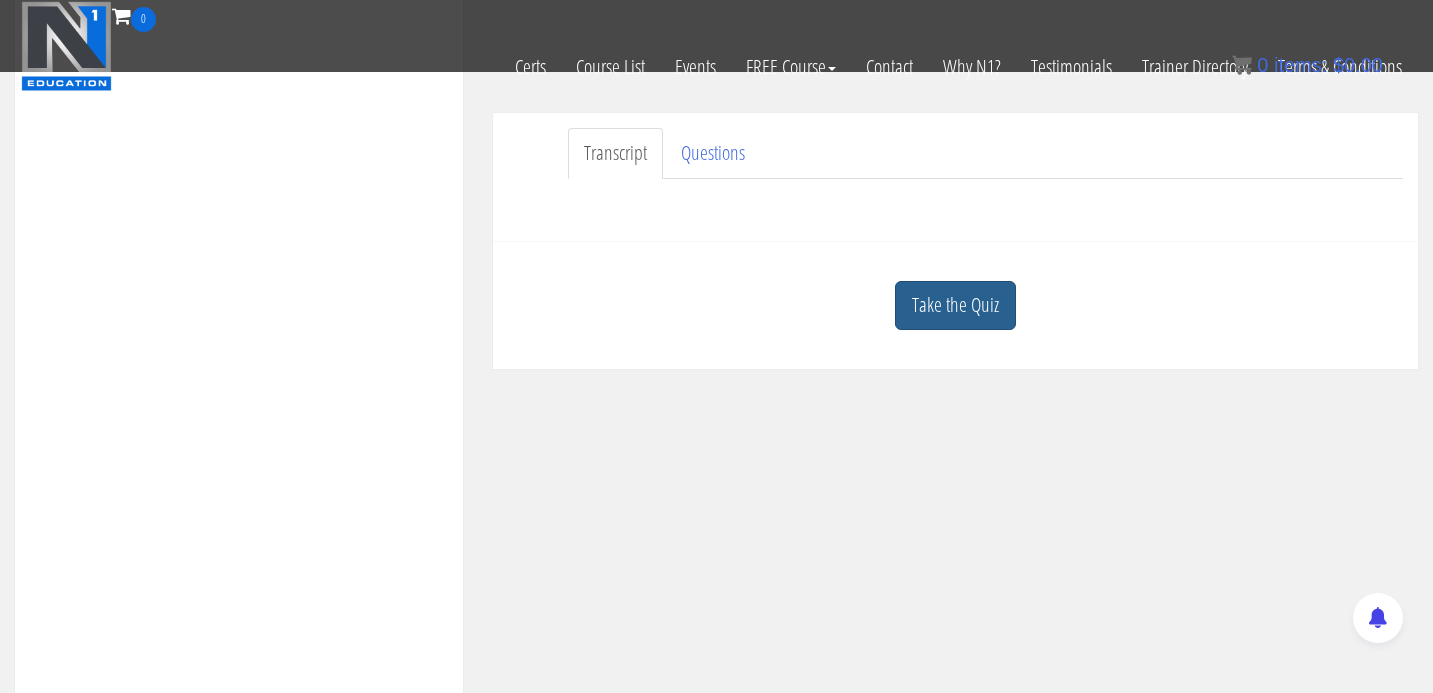 click on "Take the Quiz" at bounding box center [955, 305] 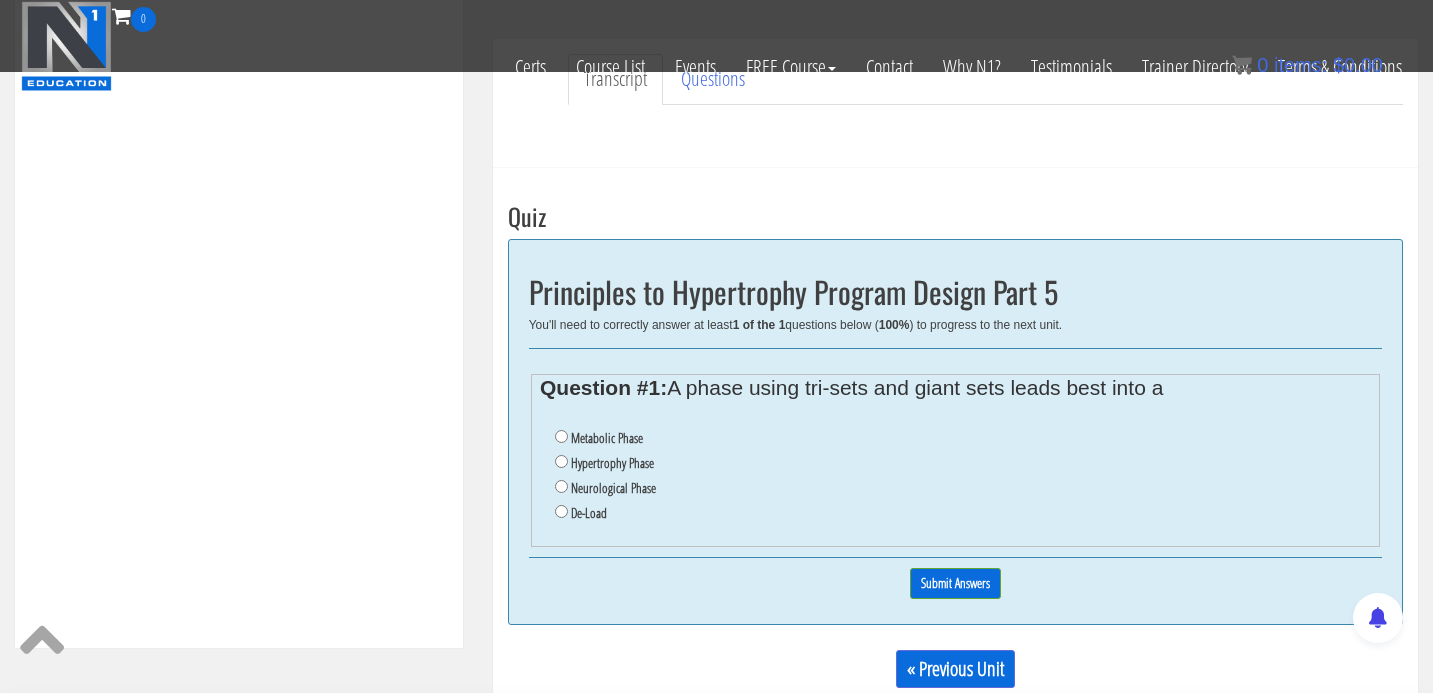 scroll, scrollTop: 624, scrollLeft: 0, axis: vertical 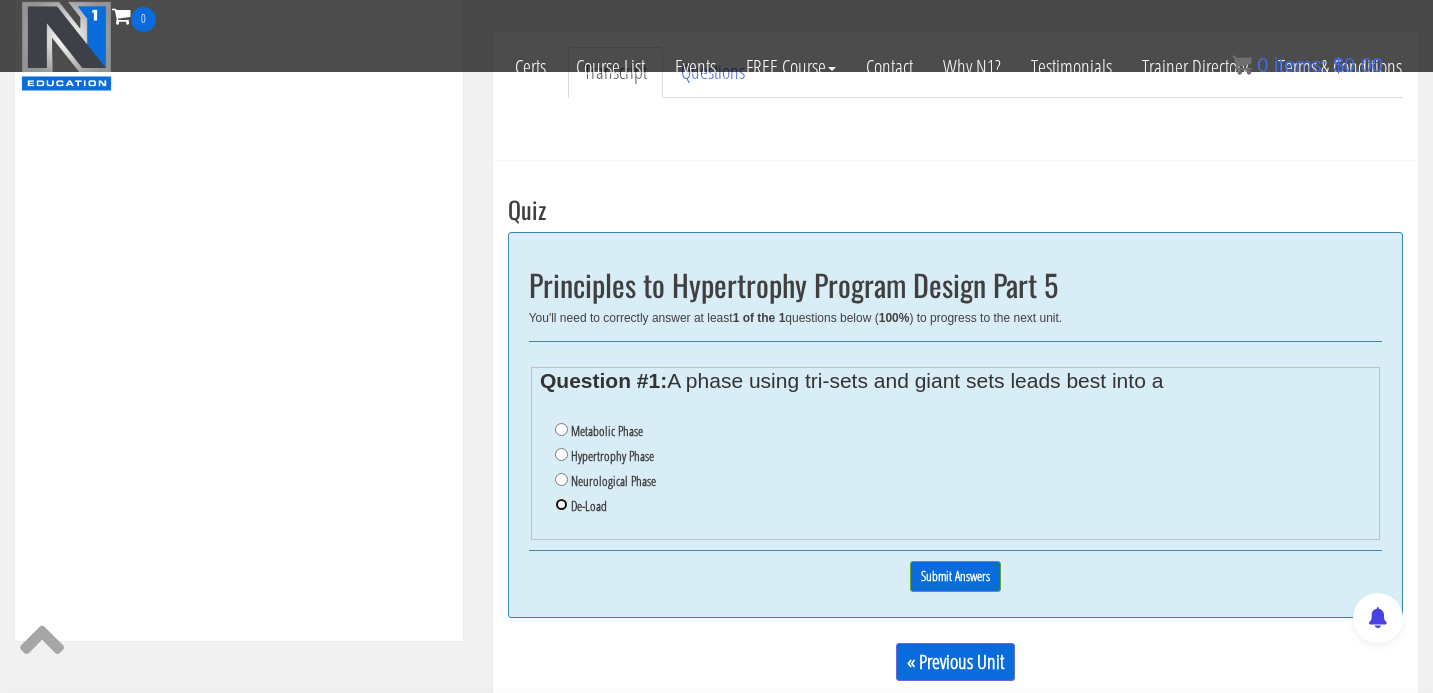 click on "De-Load" at bounding box center (561, 504) 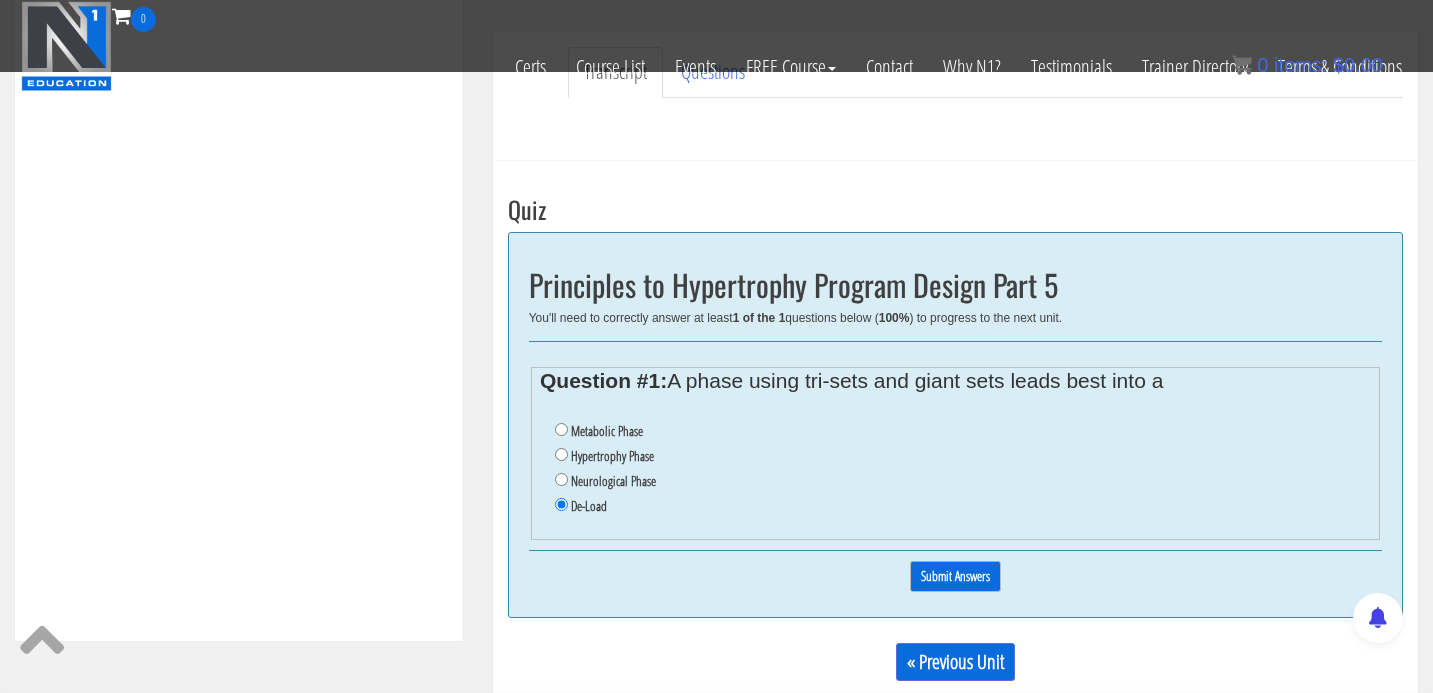 click on "Submit Answers" at bounding box center [955, 576] 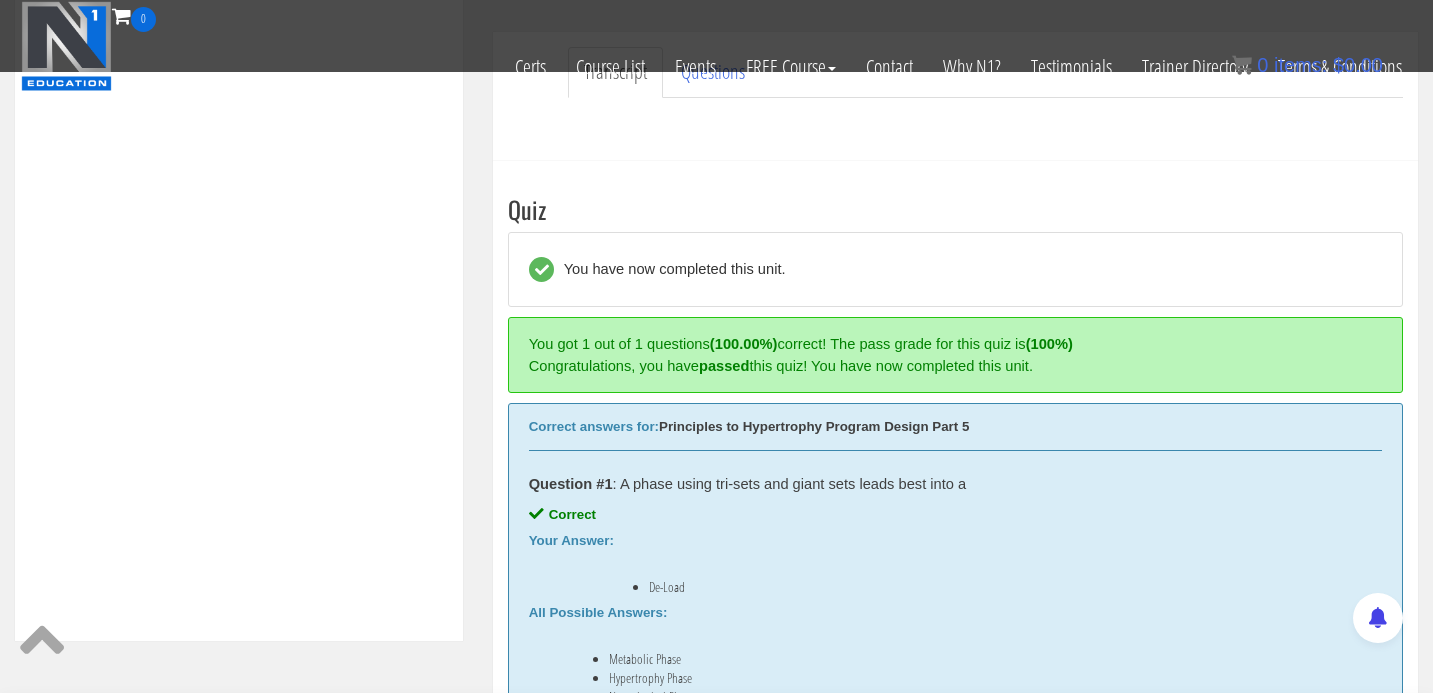 scroll, scrollTop: 756, scrollLeft: 0, axis: vertical 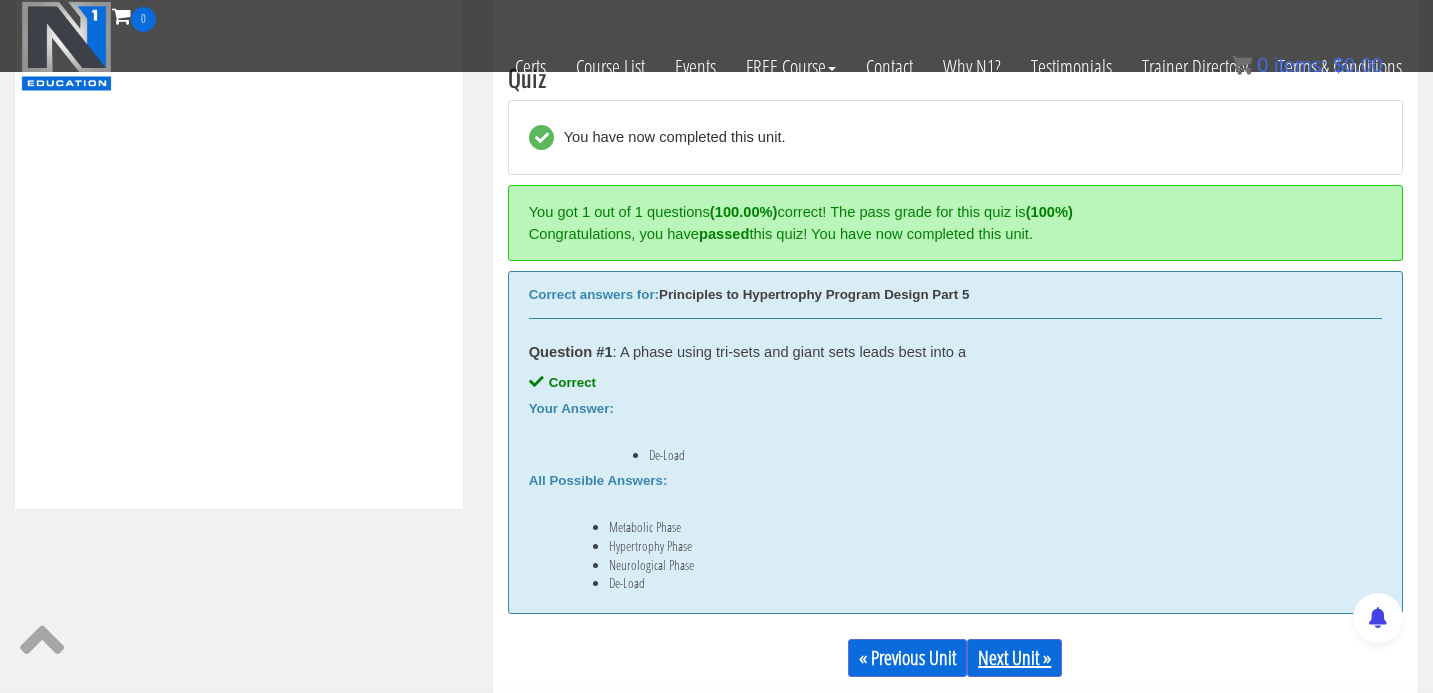 click on "Next Unit »" at bounding box center (1014, 658) 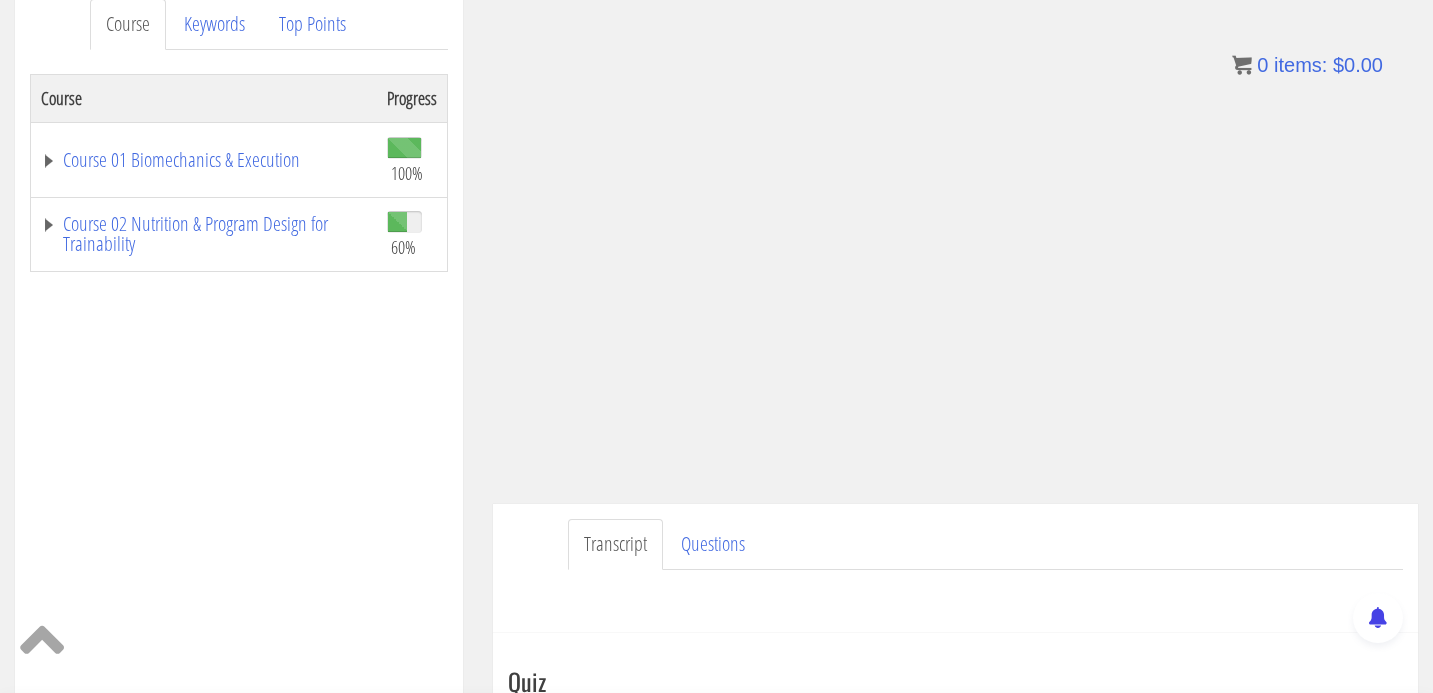 scroll, scrollTop: 289, scrollLeft: 0, axis: vertical 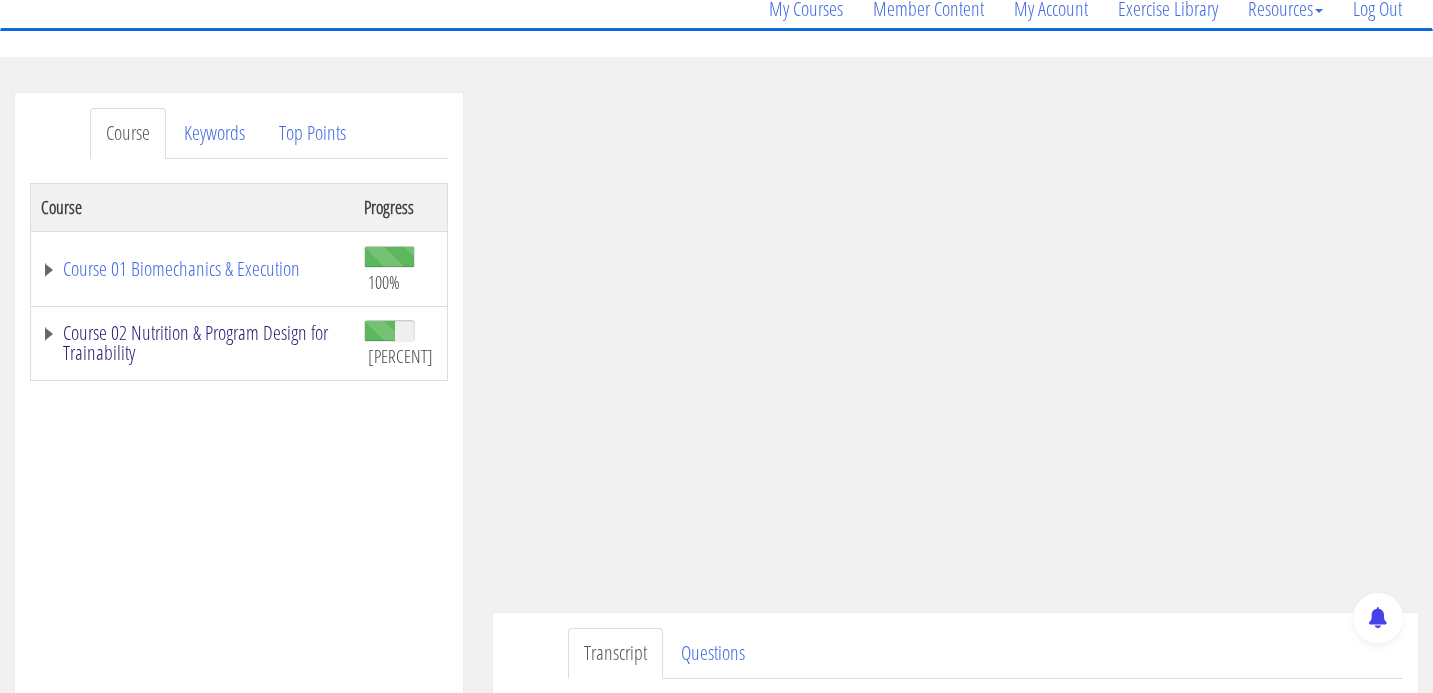 click on "Course 02 Nutrition & Program Design for Trainability" at bounding box center [192, 269] 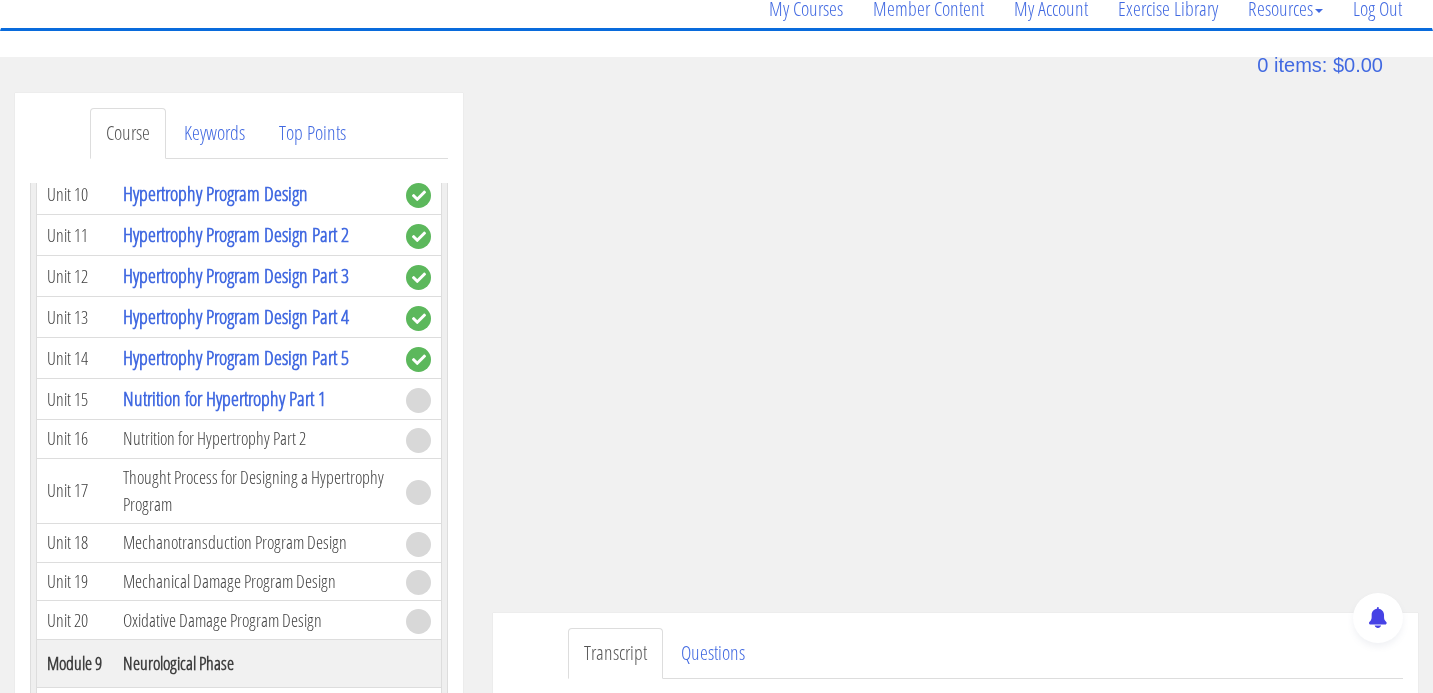 scroll, scrollTop: 3249, scrollLeft: 0, axis: vertical 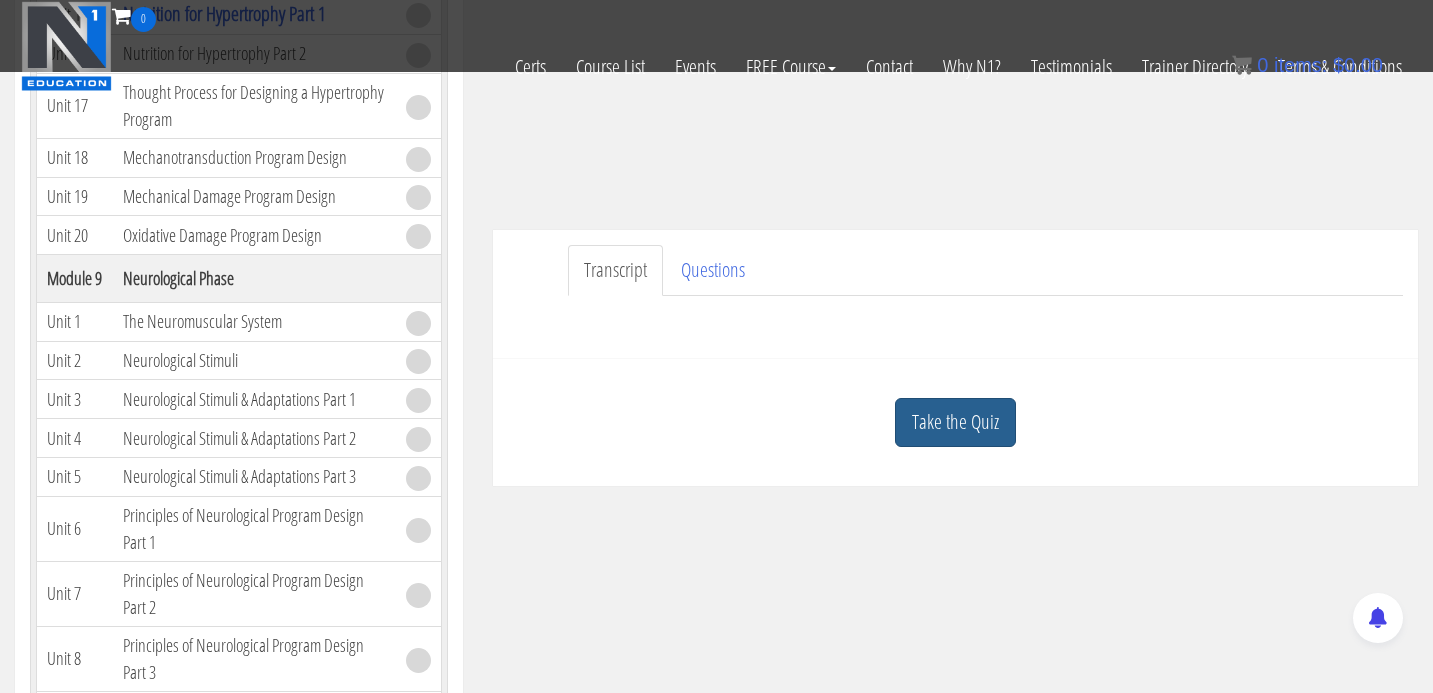 click on "Take the Quiz" at bounding box center (955, 422) 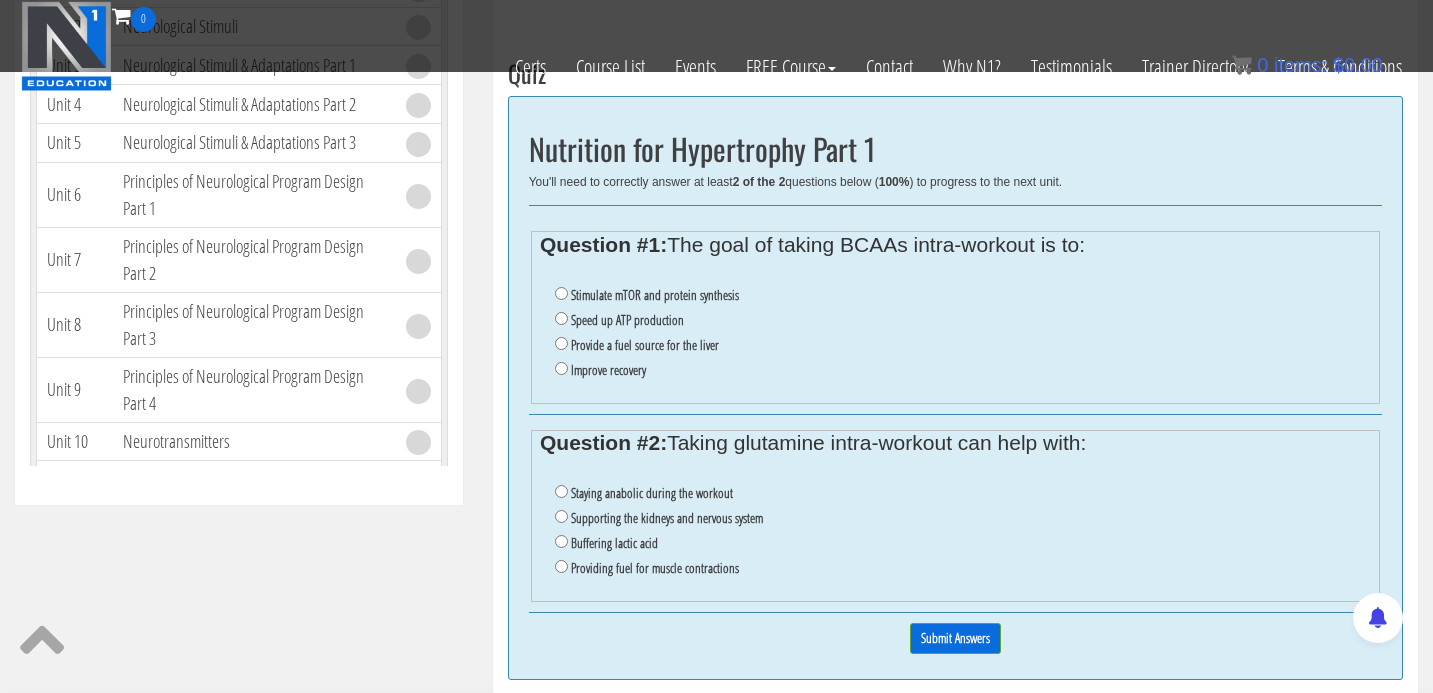 scroll, scrollTop: 762, scrollLeft: 0, axis: vertical 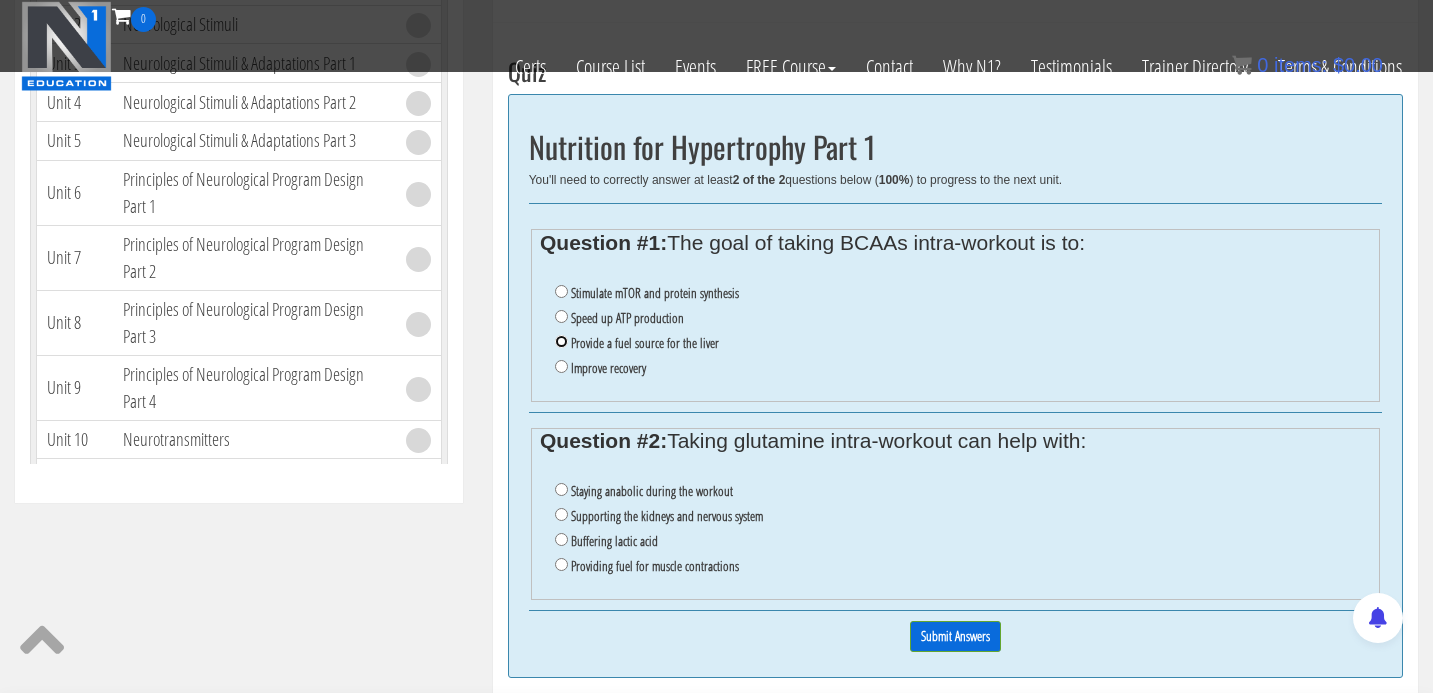 click on "Provide a fuel source for the liver" at bounding box center [561, 341] 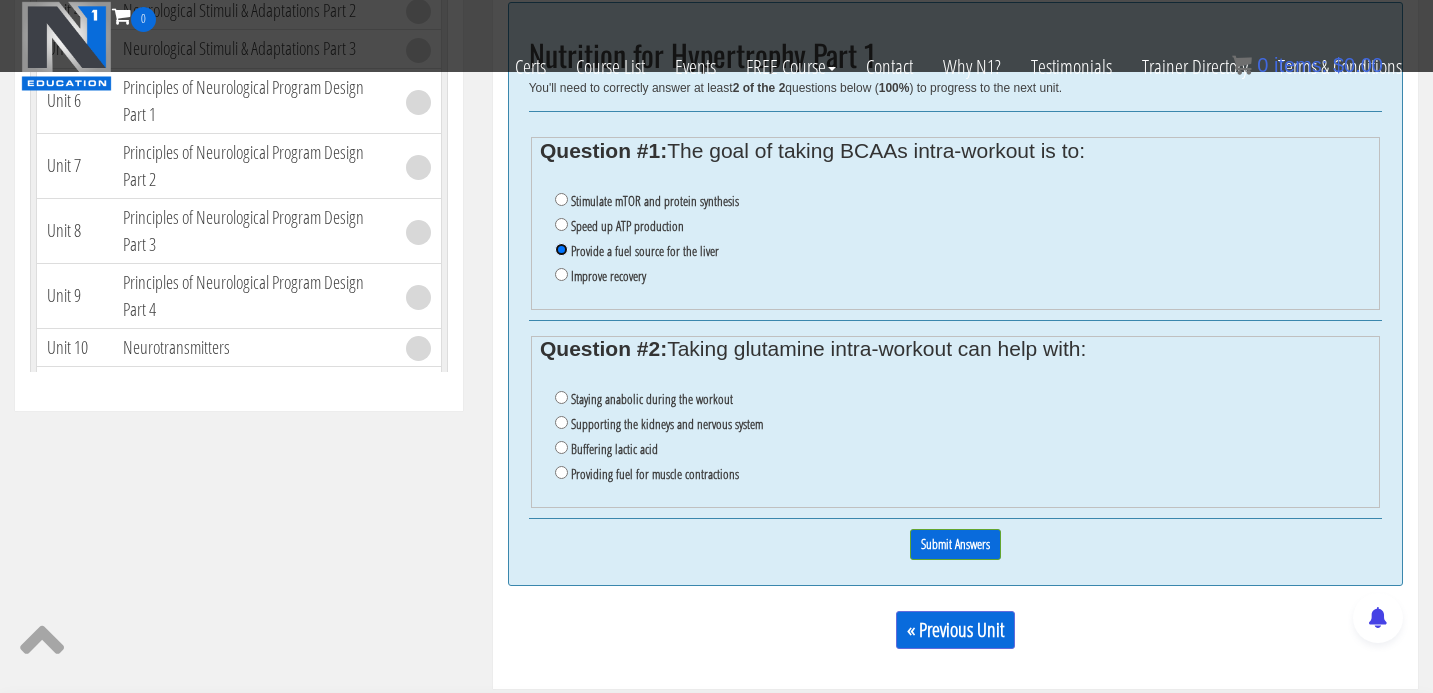 scroll, scrollTop: 857, scrollLeft: 0, axis: vertical 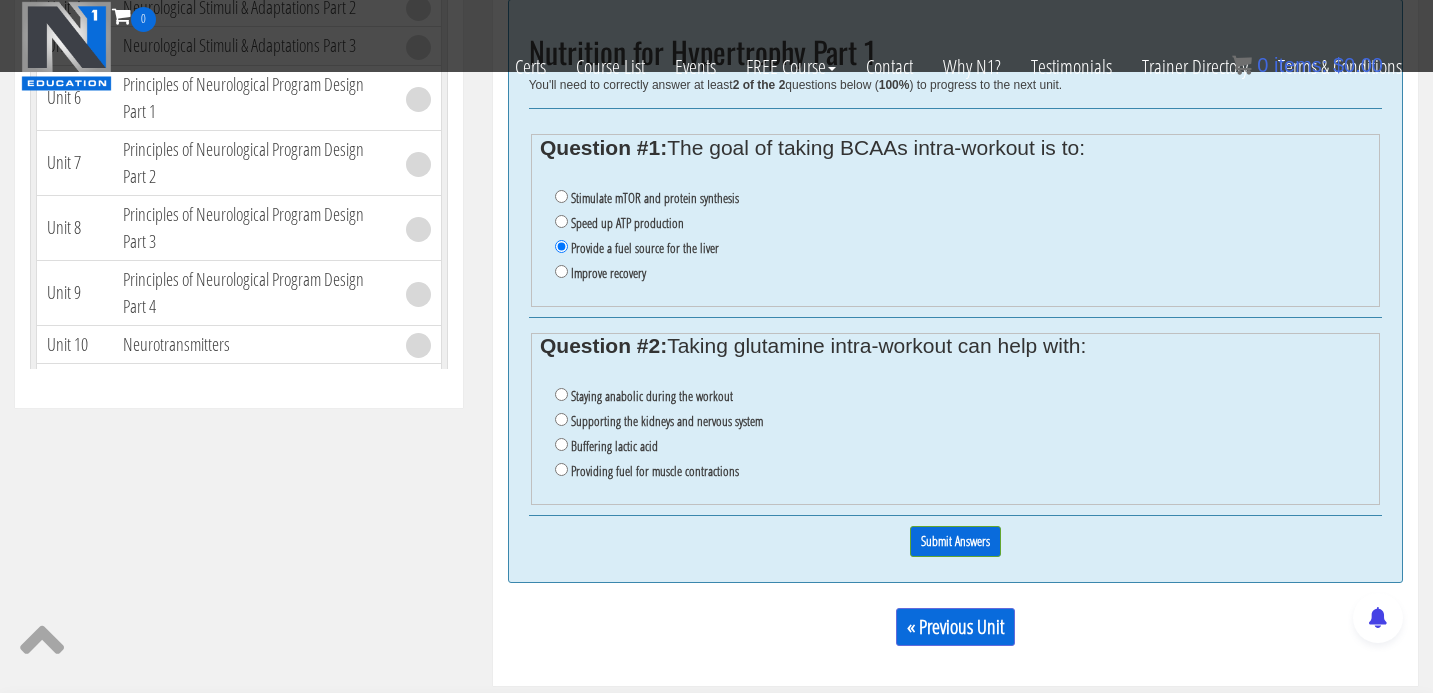 click on "Providing fuel for muscle contractions" at bounding box center (963, 471) 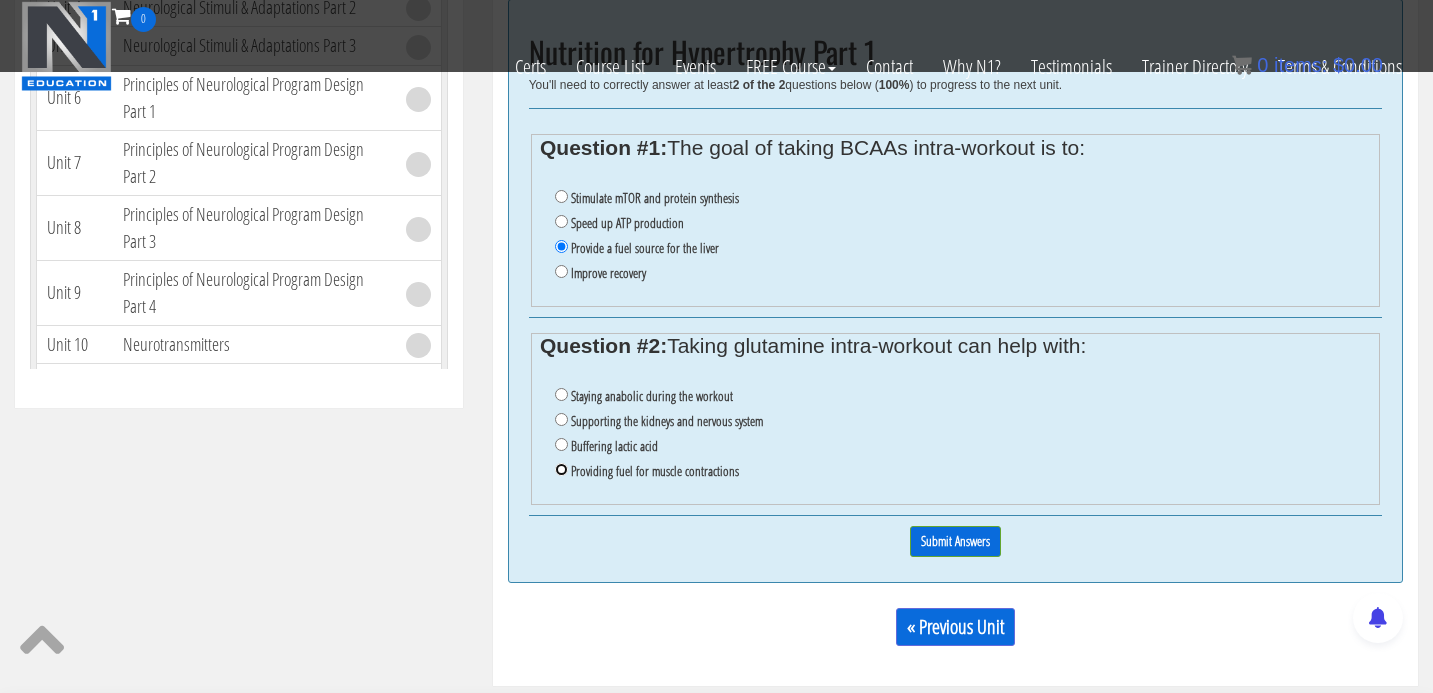 click on "Providing fuel for muscle contractions" at bounding box center [561, 469] 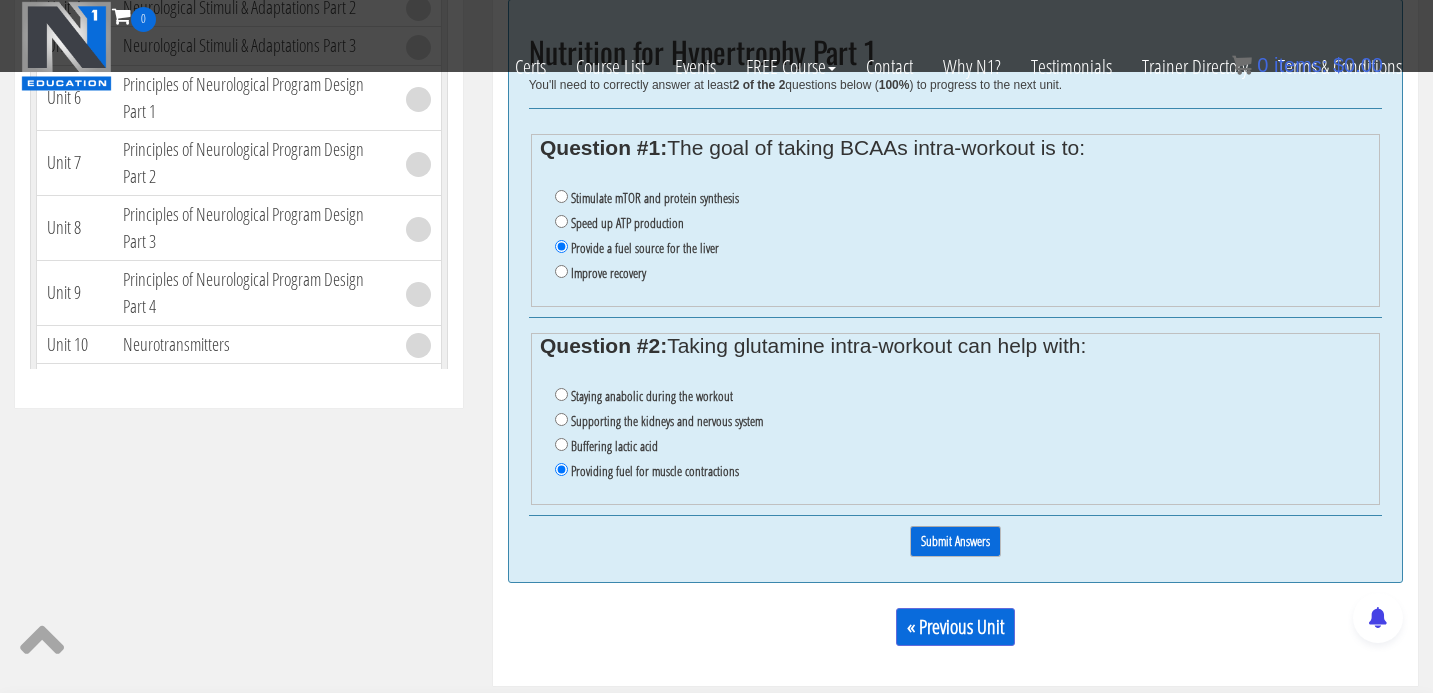 click on "Submit Answers" at bounding box center (955, 541) 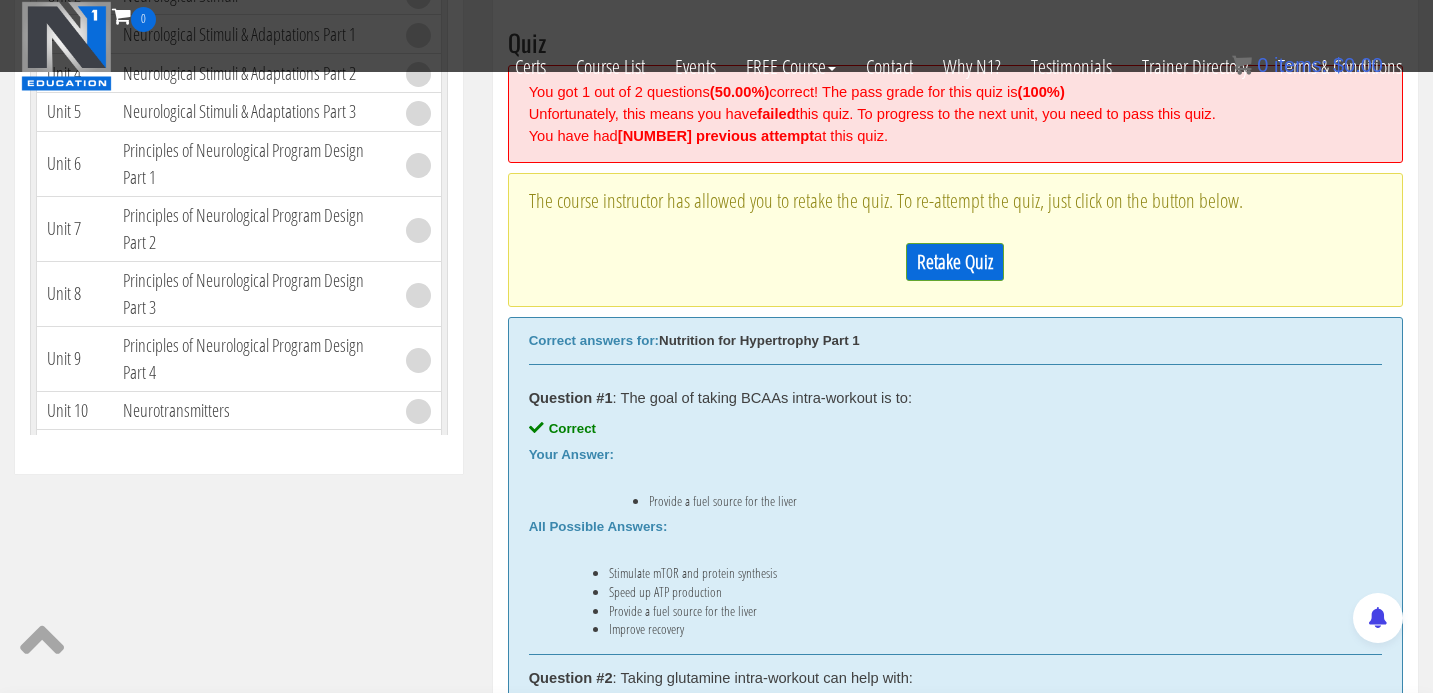 scroll, scrollTop: 756, scrollLeft: 0, axis: vertical 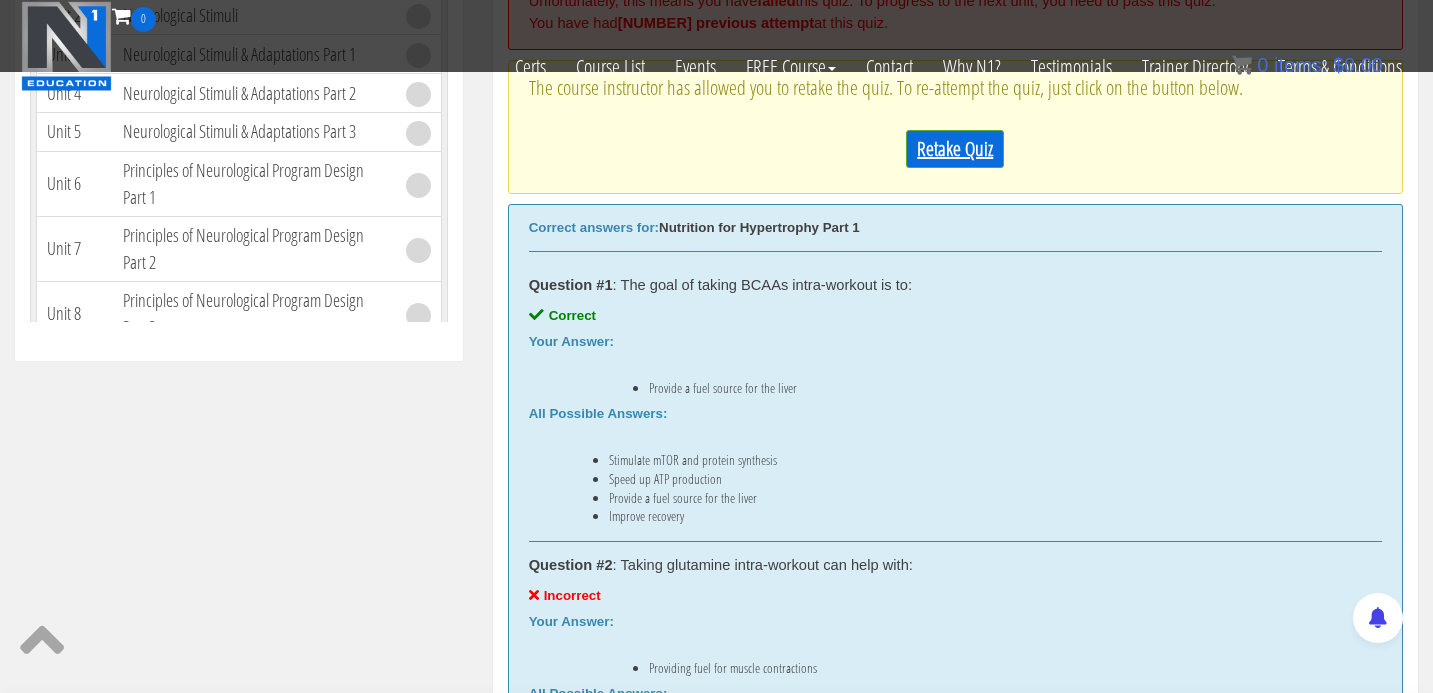 click on "Retake Quiz" at bounding box center [955, 149] 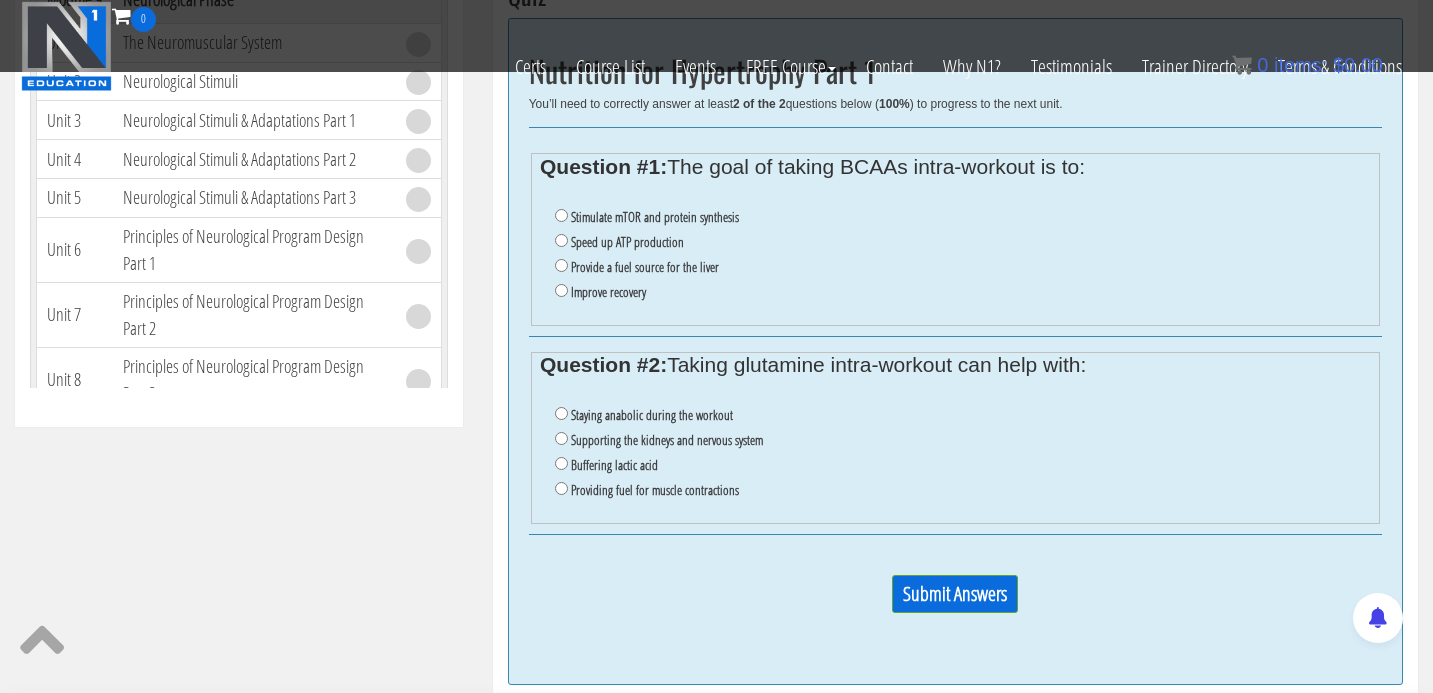 scroll, scrollTop: 829, scrollLeft: 0, axis: vertical 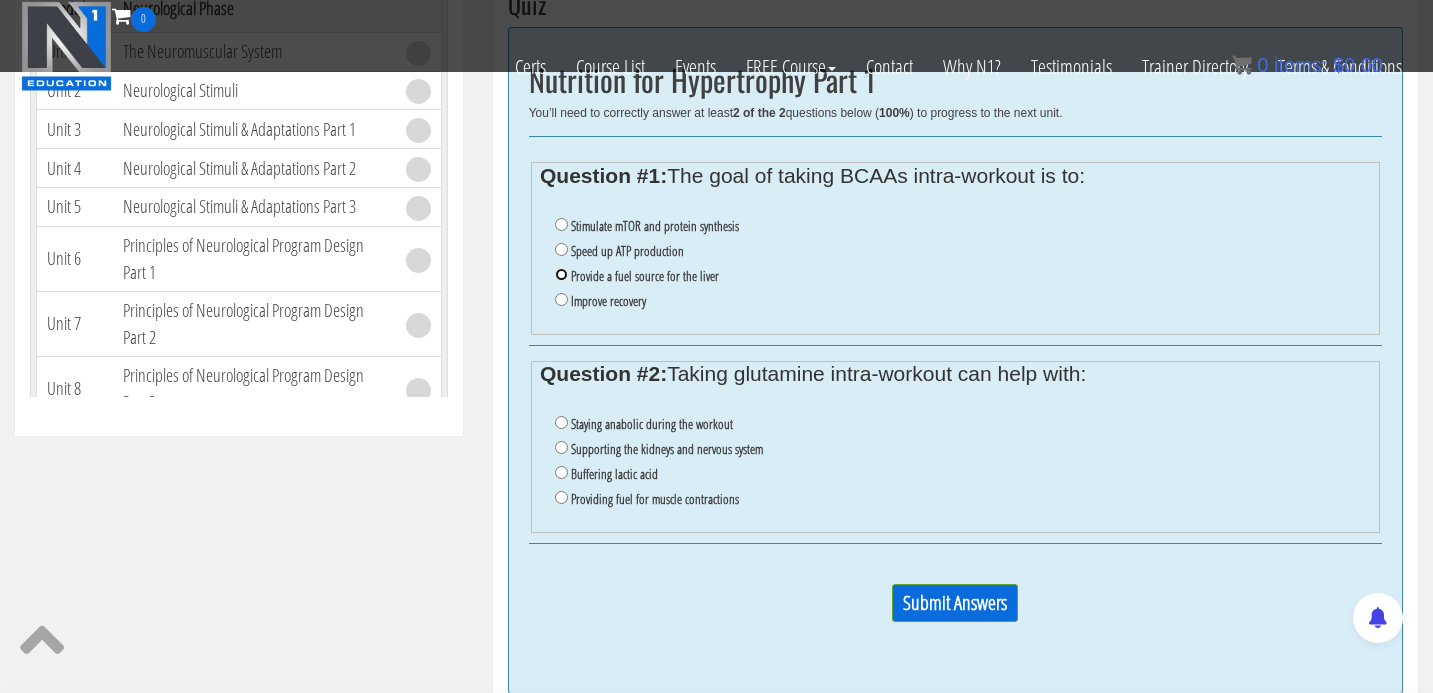 click on "Provide a fuel source for the liver" at bounding box center (561, 274) 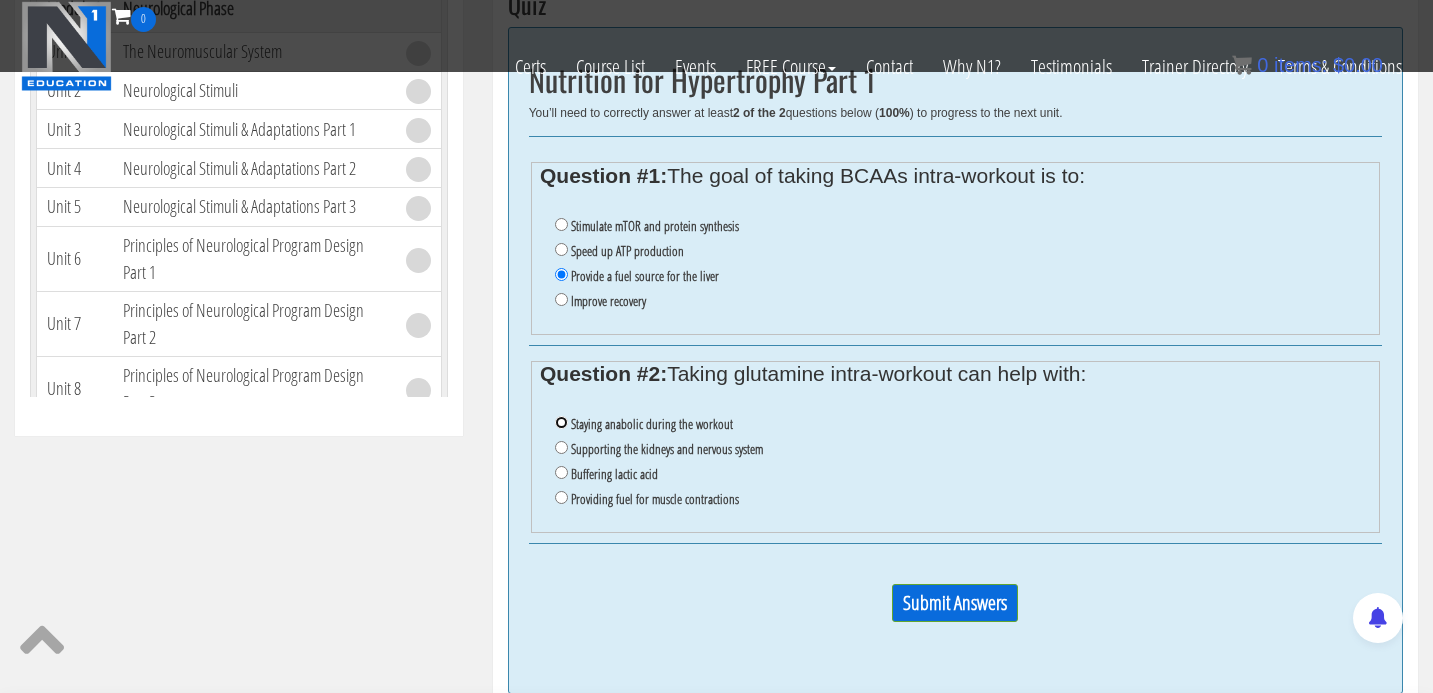 click on "Staying anabolic during the workout" at bounding box center [561, 422] 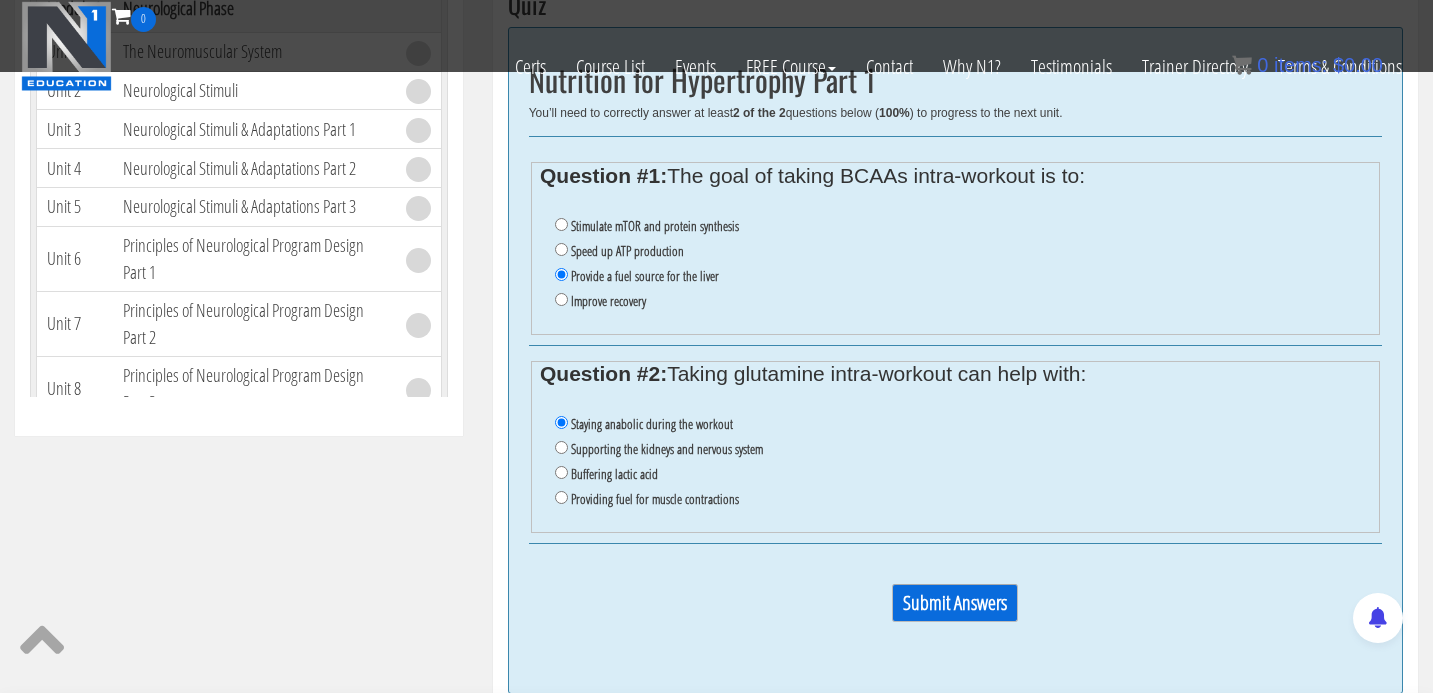 click on "Submit Answers" at bounding box center (955, 603) 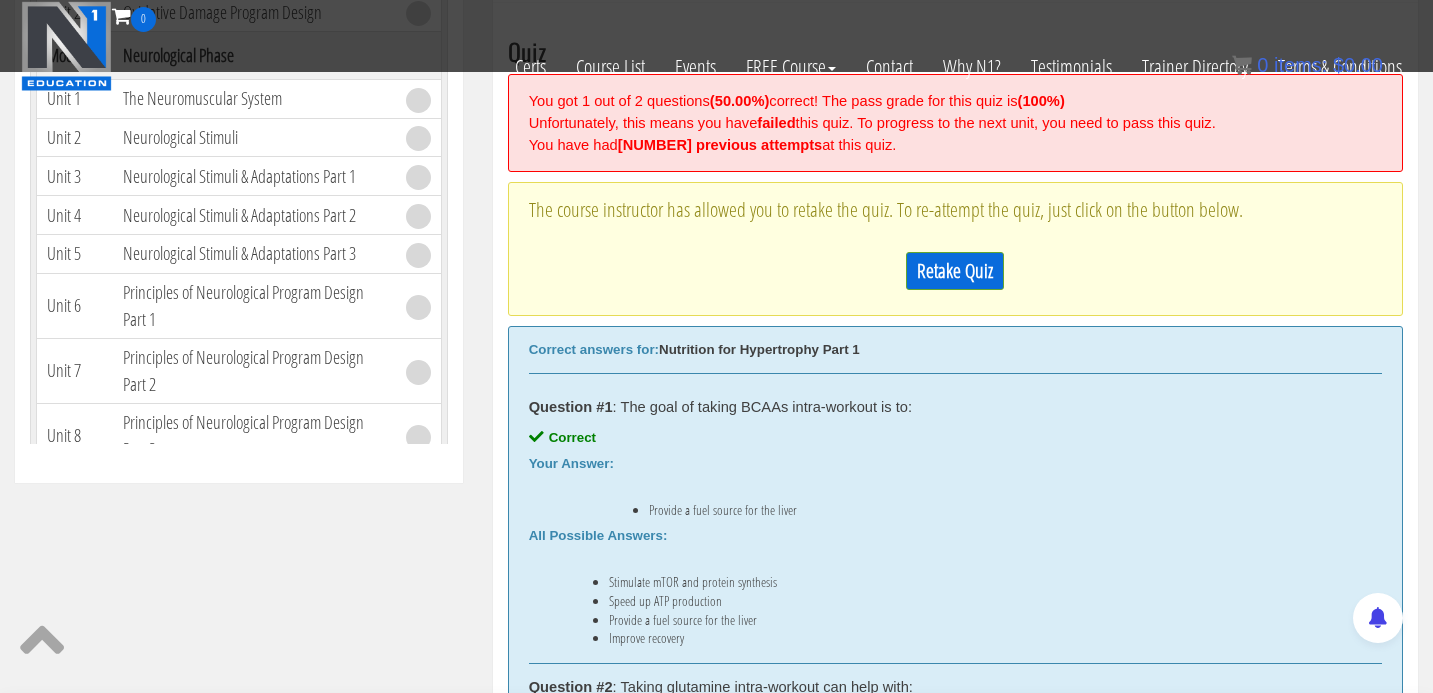 scroll, scrollTop: 756, scrollLeft: 0, axis: vertical 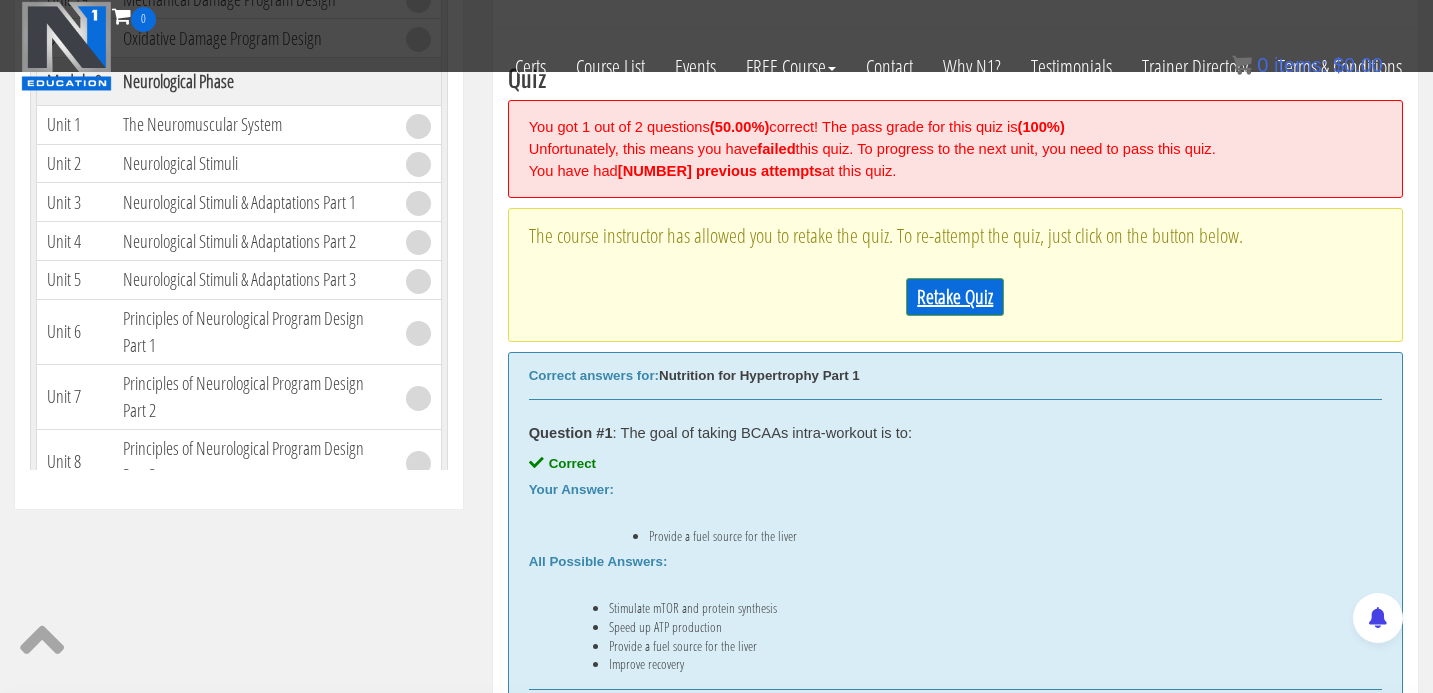 click on "Retake Quiz" at bounding box center [955, 297] 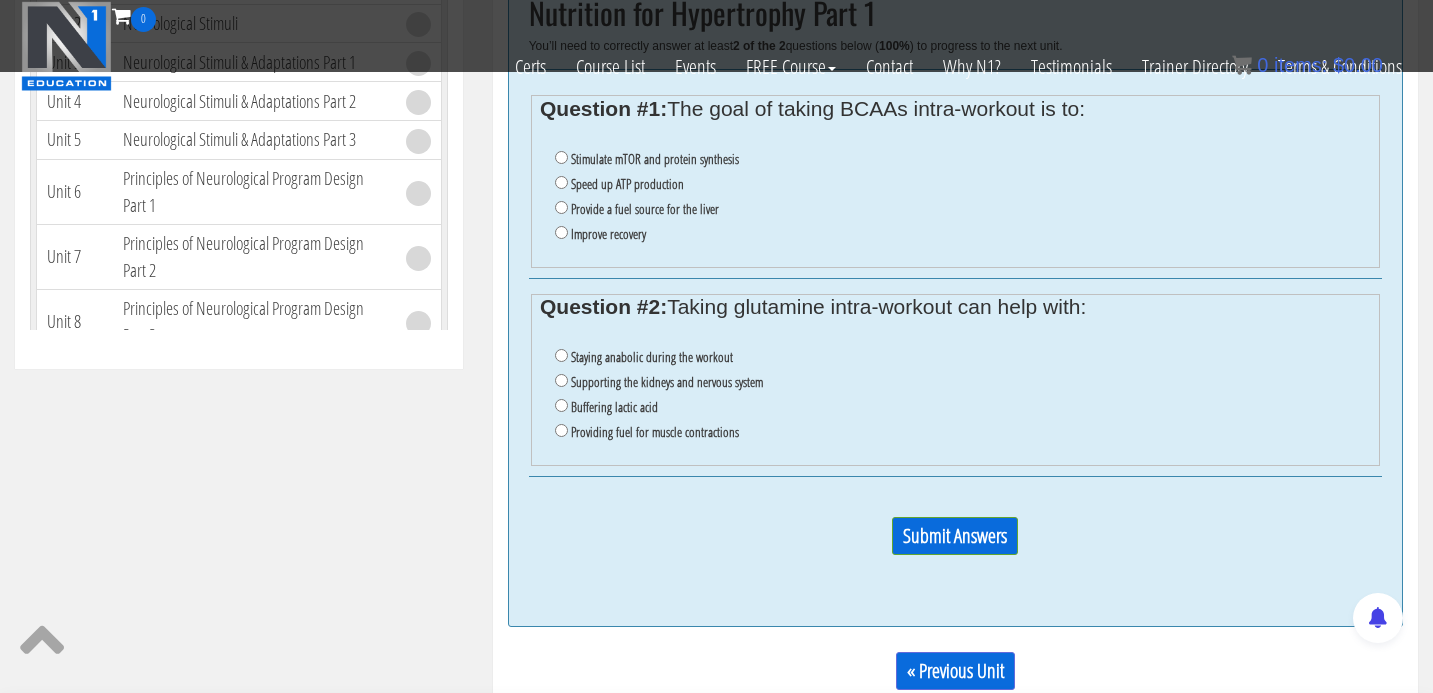 scroll, scrollTop: 815, scrollLeft: 0, axis: vertical 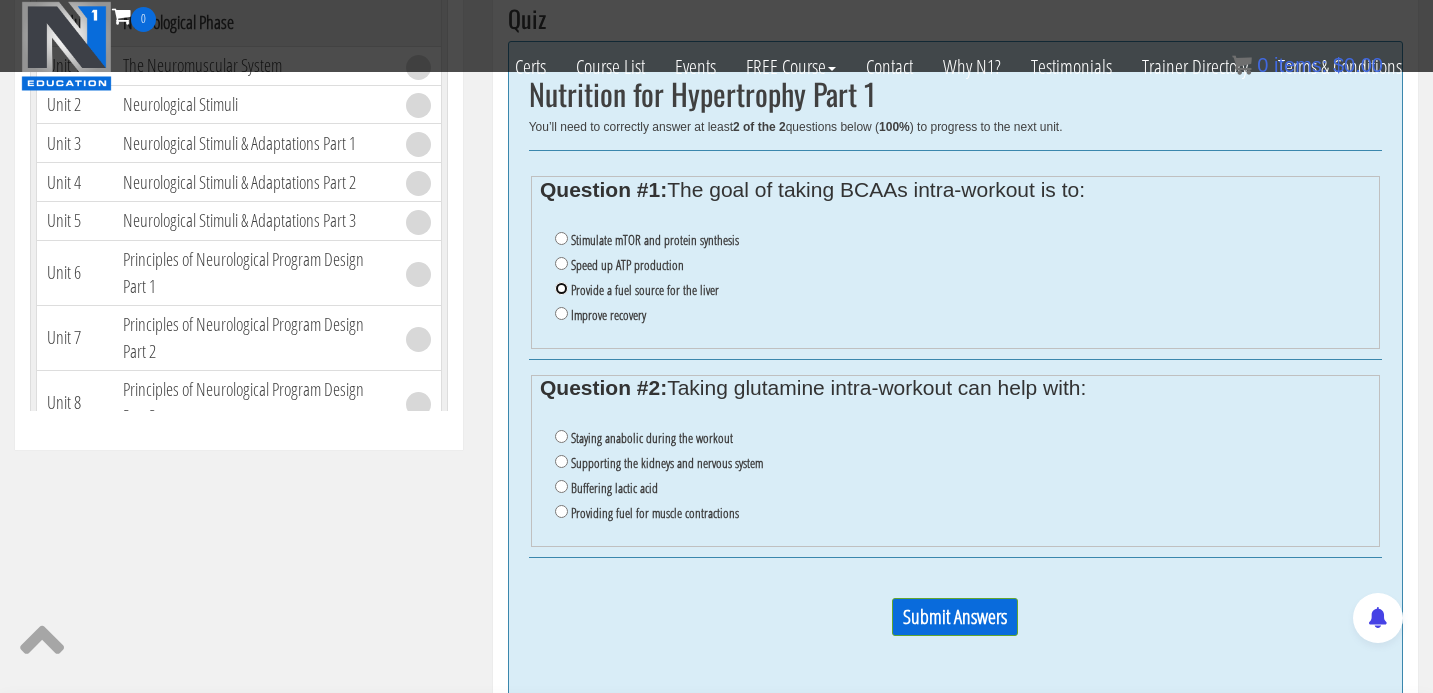 click on "Provide a fuel source for the liver" at bounding box center [561, 288] 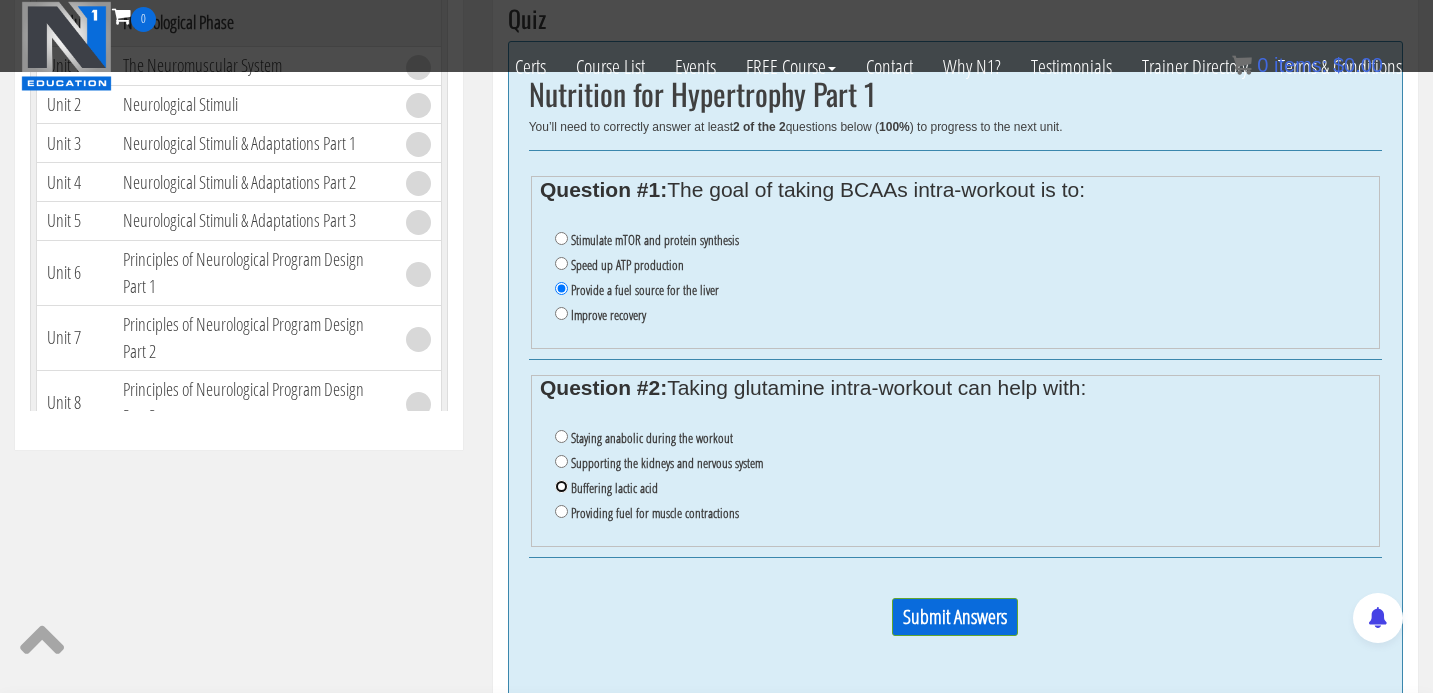 click on "Buffering lactic acid" at bounding box center (561, 486) 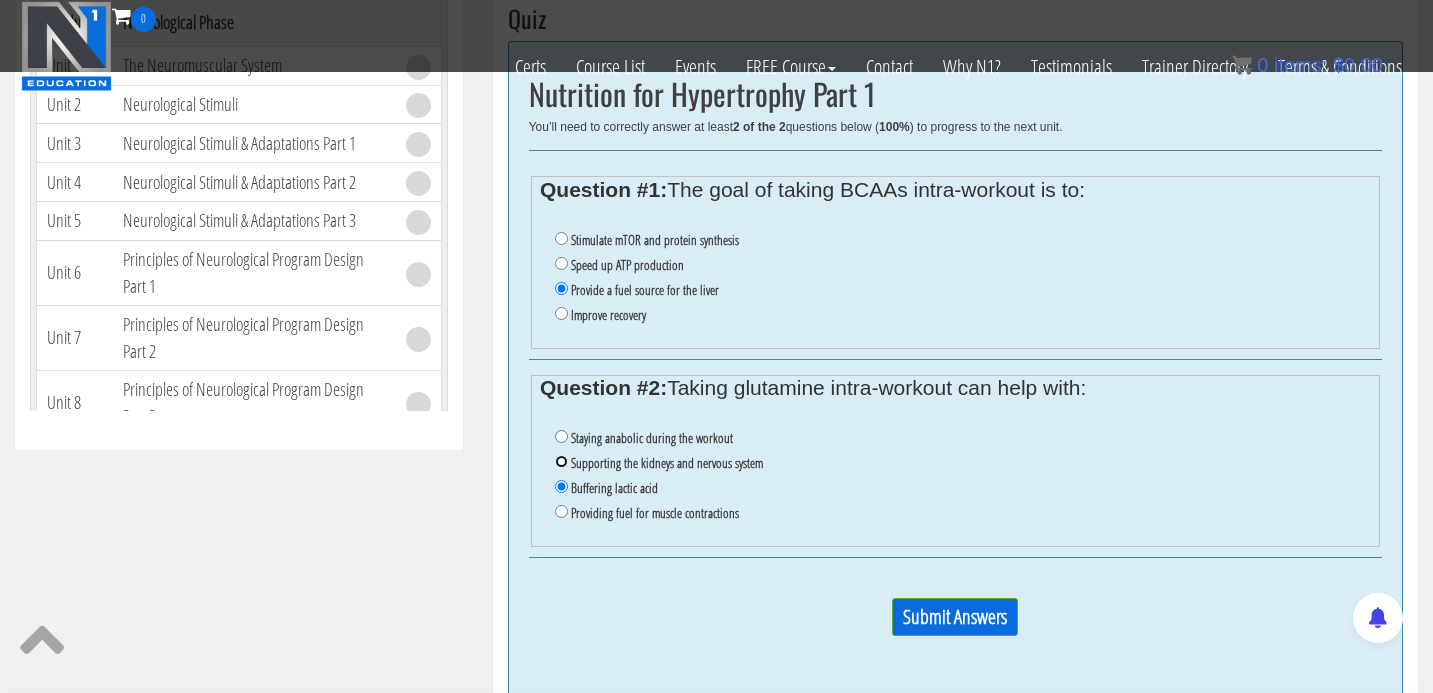 click on "Supporting the kidneys and nervous system" at bounding box center [561, 461] 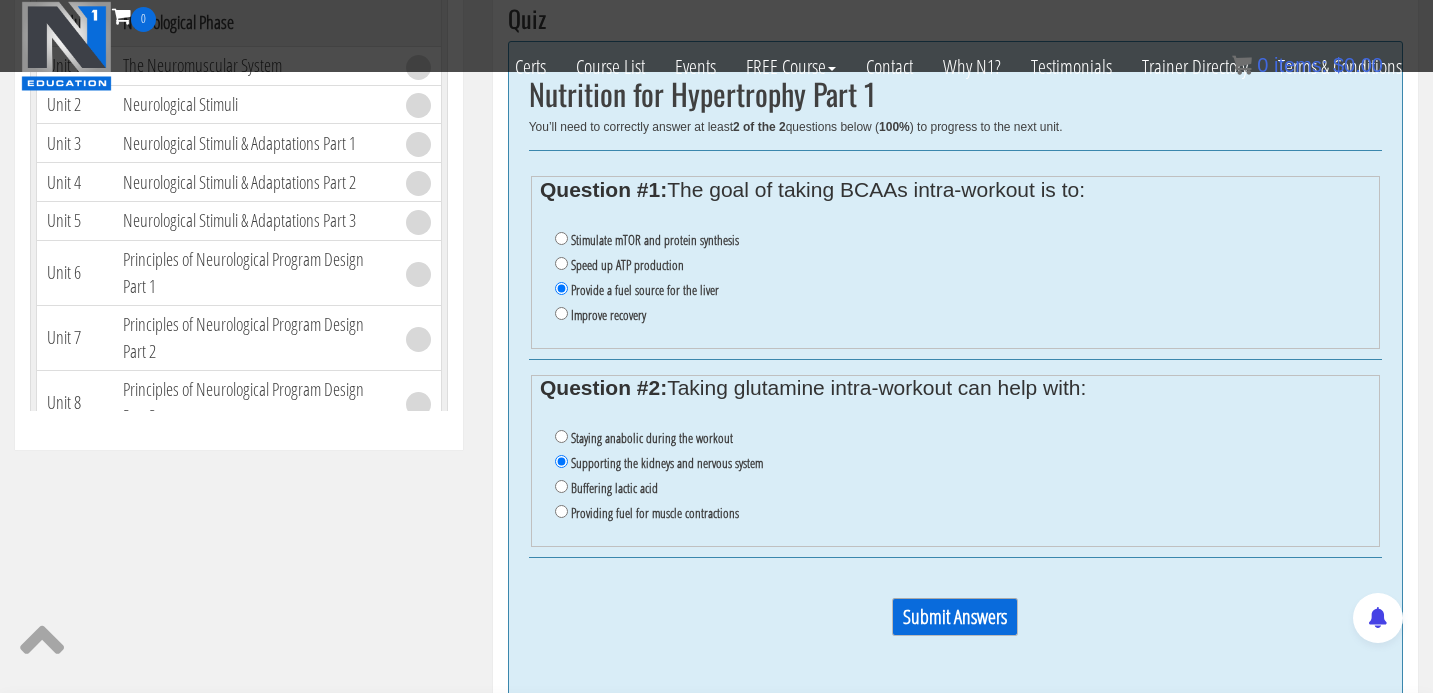 click on "Submit Answers" at bounding box center (955, 617) 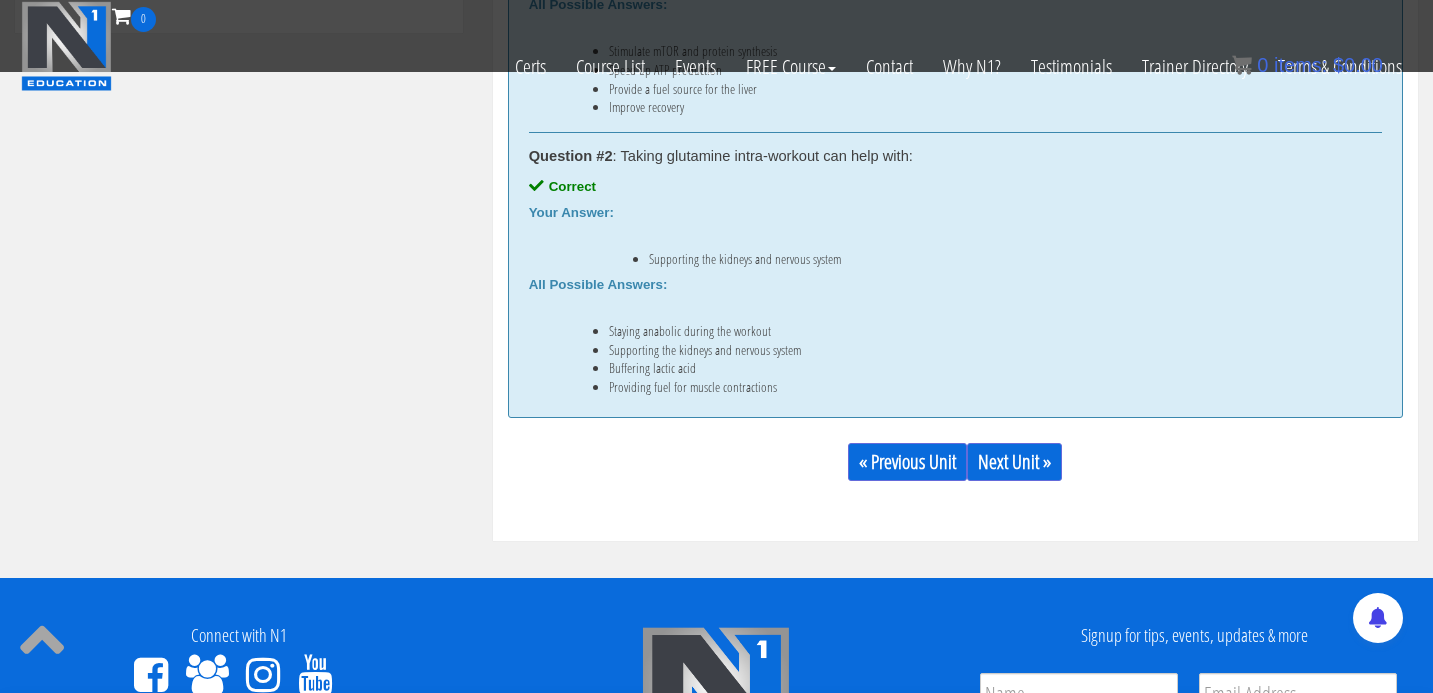 scroll, scrollTop: 1235, scrollLeft: 0, axis: vertical 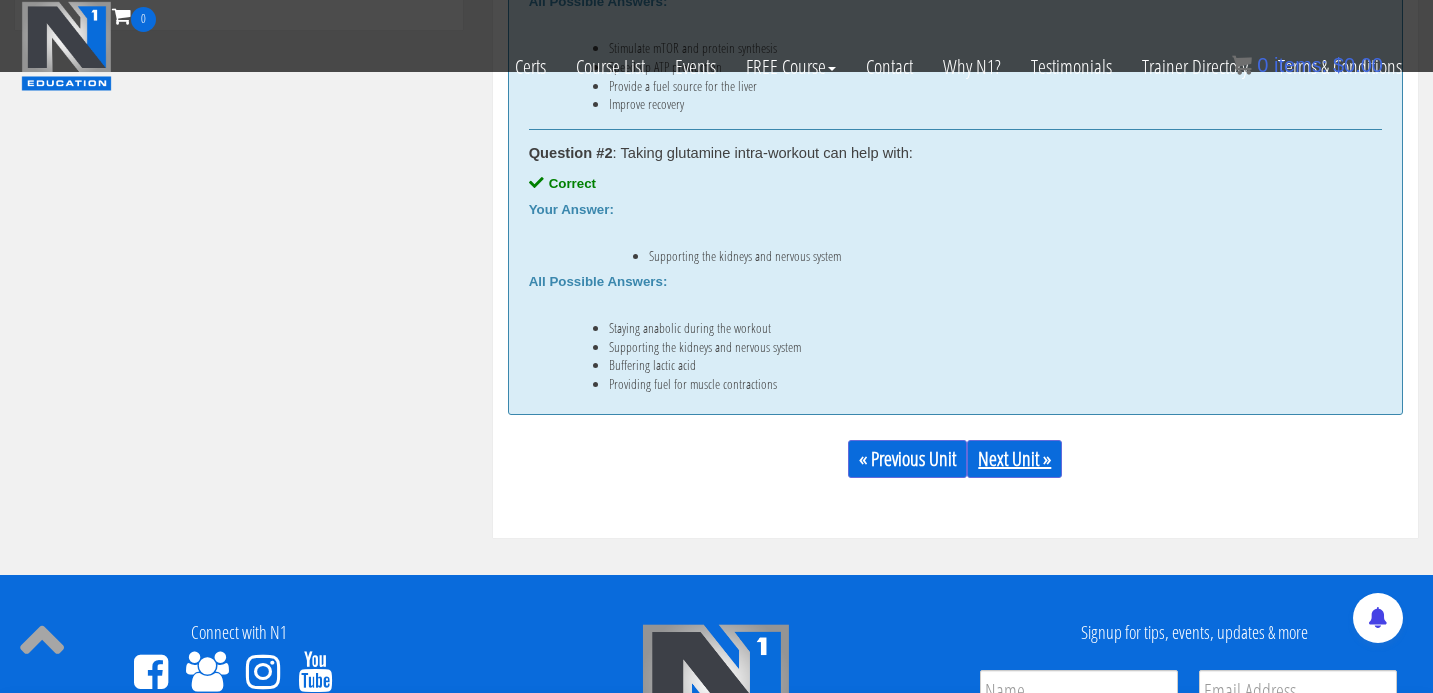 click on "Next Unit »" at bounding box center [1014, 459] 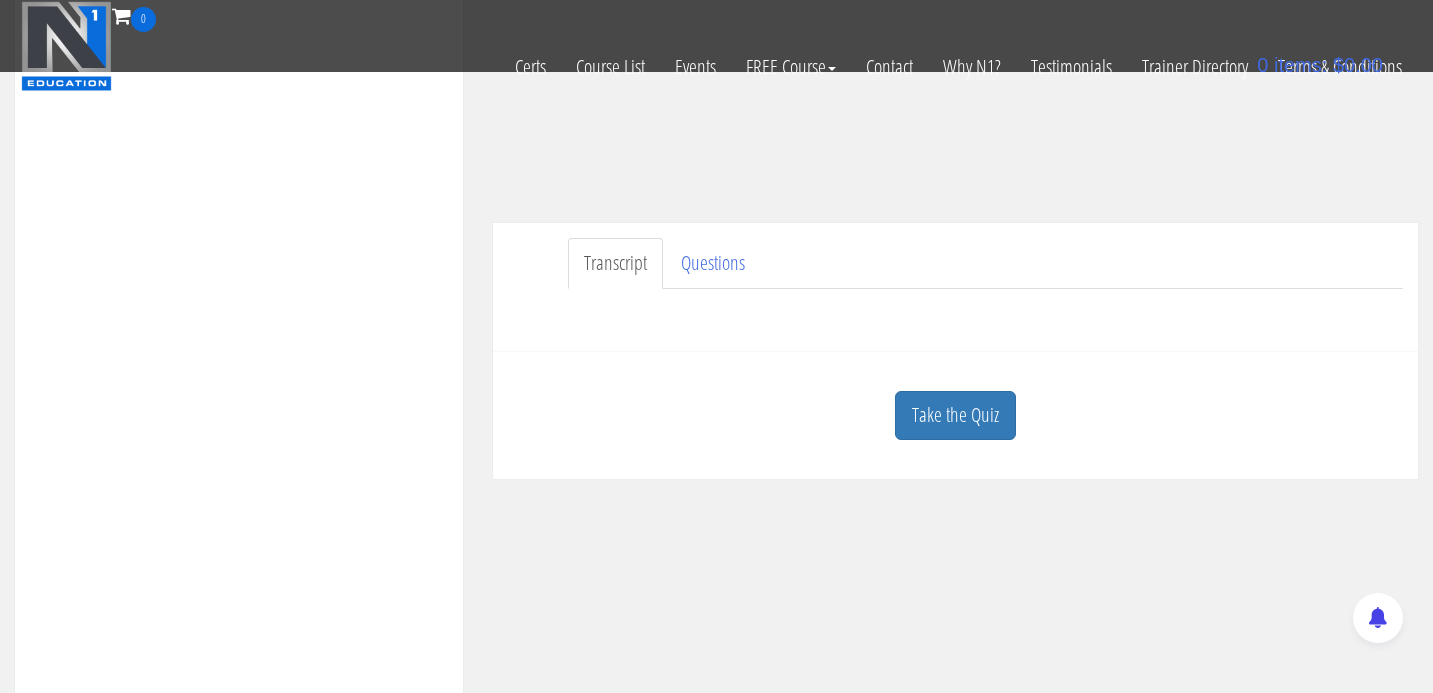 scroll, scrollTop: 435, scrollLeft: 0, axis: vertical 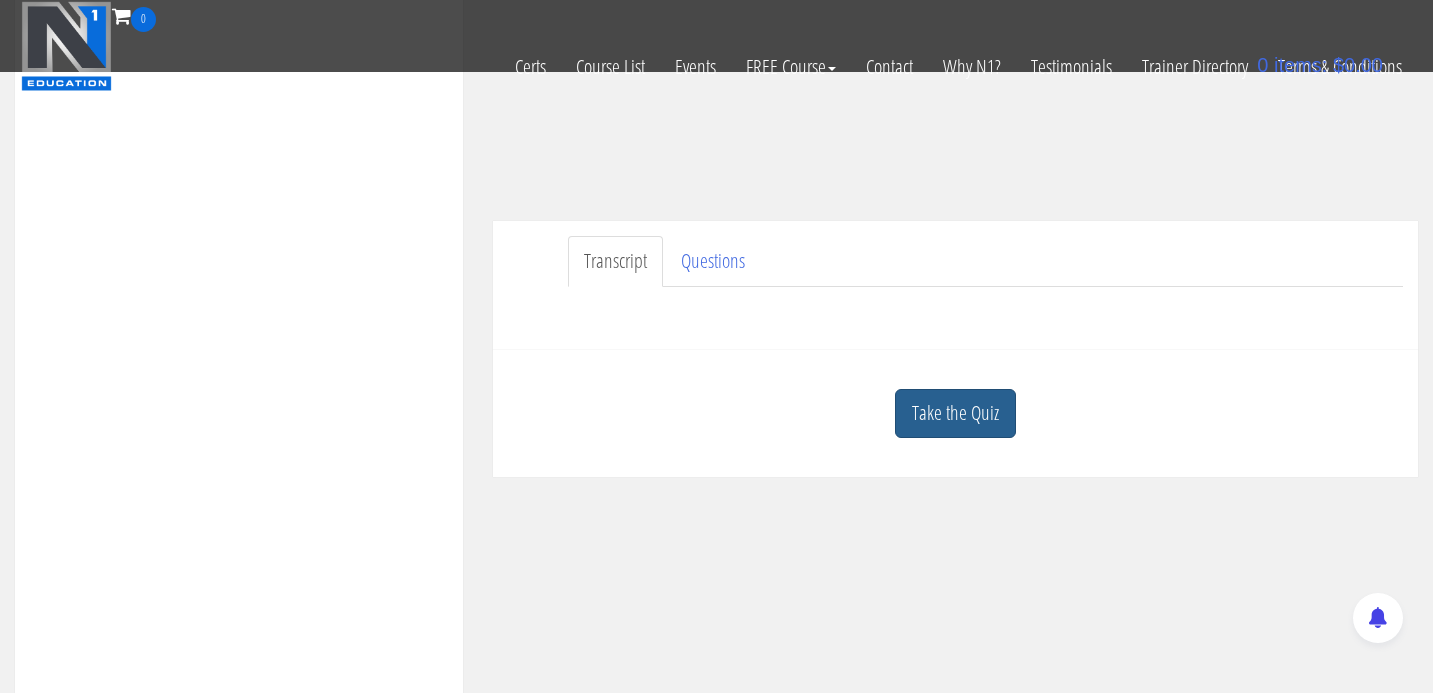 click on "Take the Quiz" at bounding box center (955, 413) 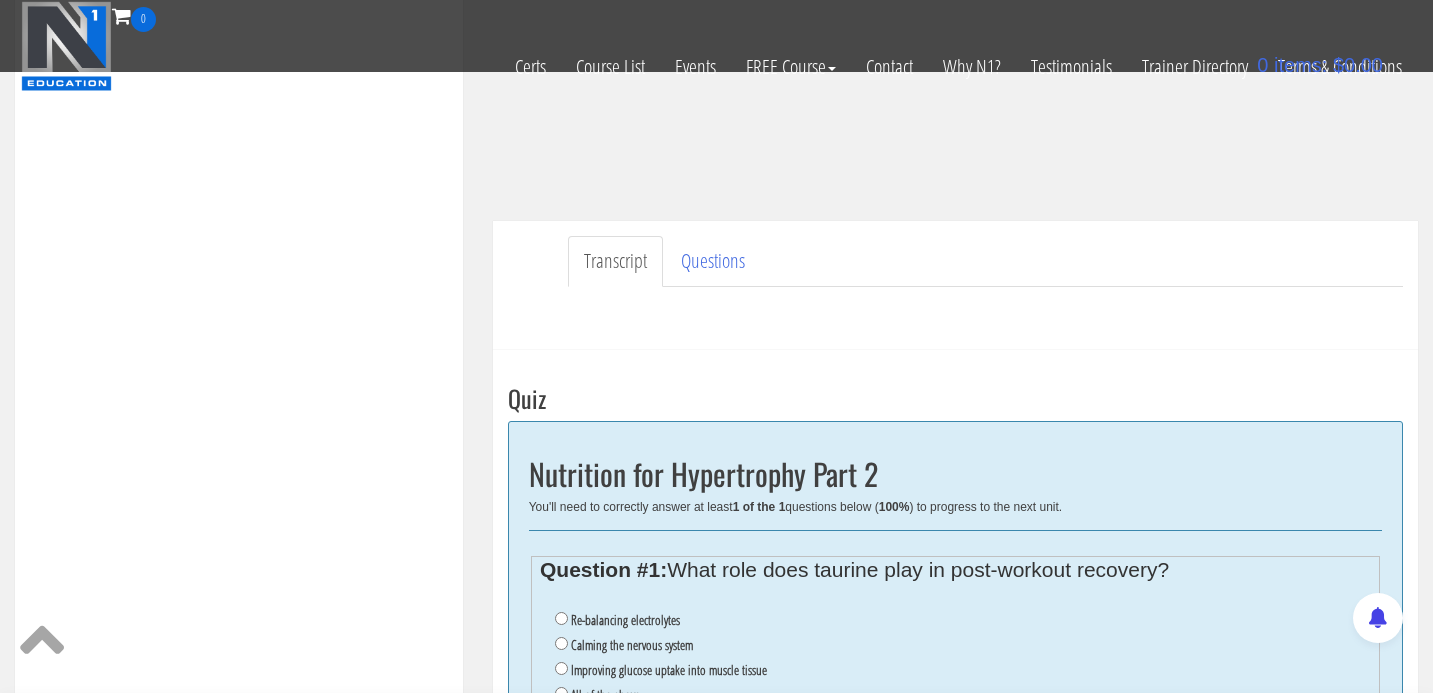 scroll, scrollTop: 686, scrollLeft: 0, axis: vertical 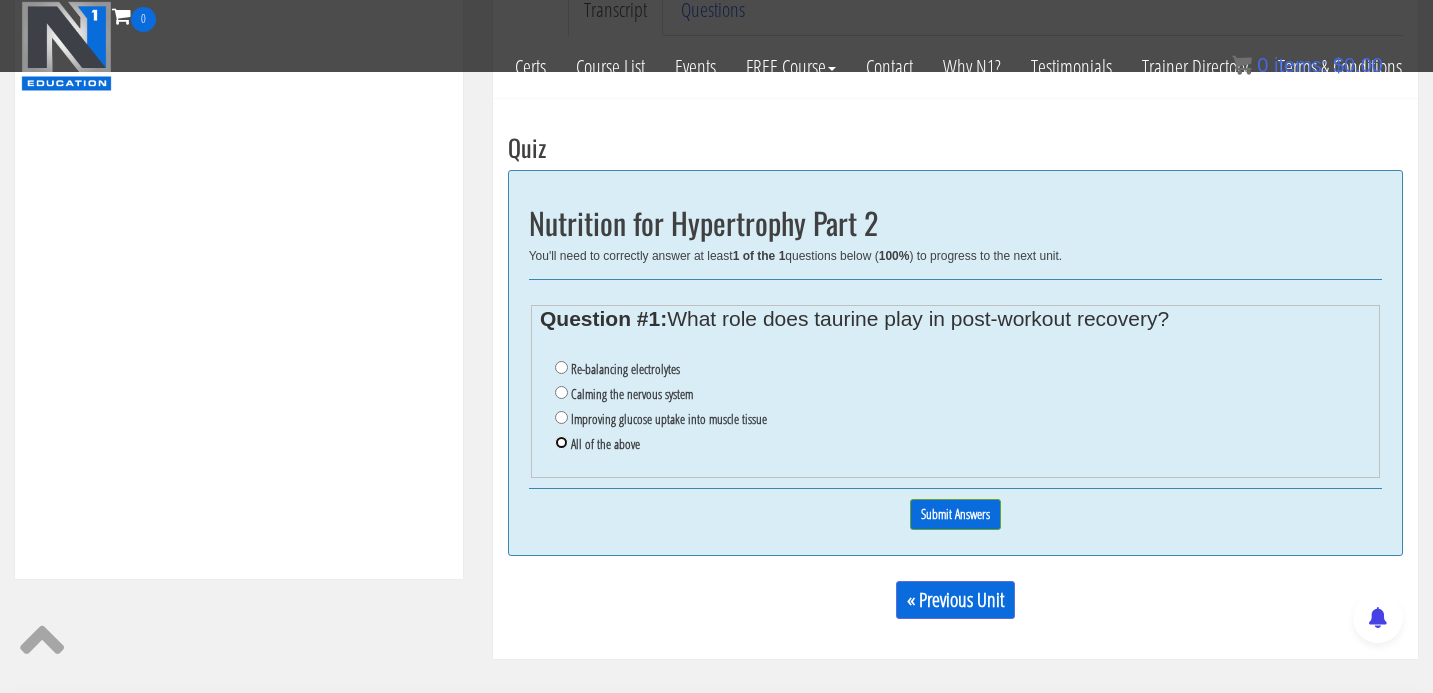 click on "All of the above" at bounding box center [561, 442] 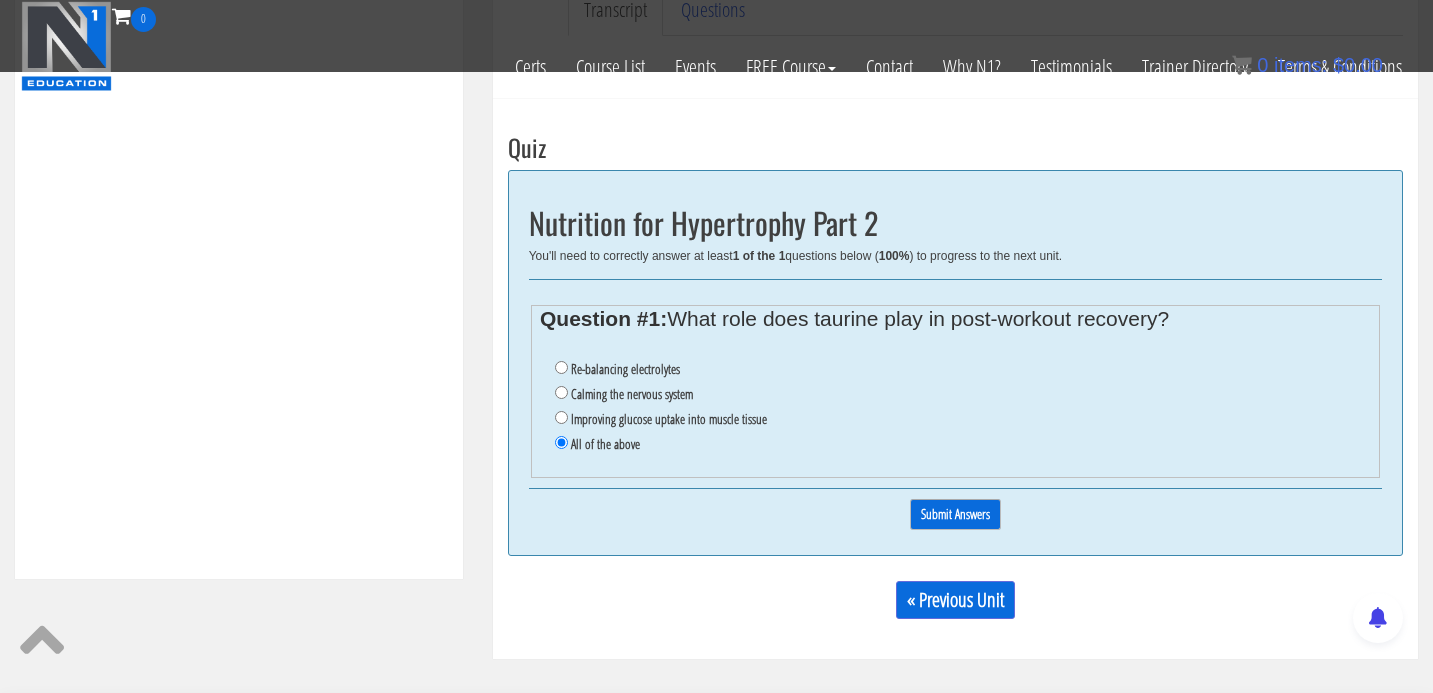 click on "Submit Answers" at bounding box center (955, 514) 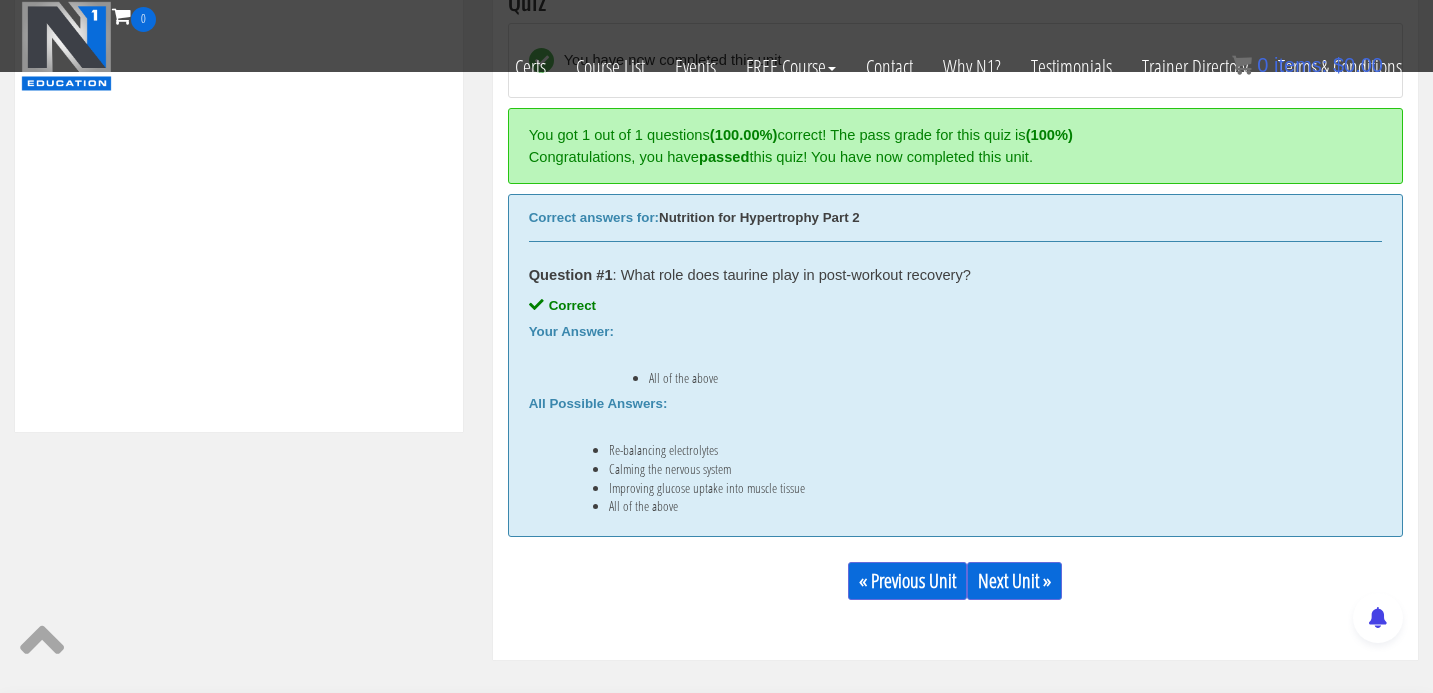 scroll, scrollTop: 844, scrollLeft: 0, axis: vertical 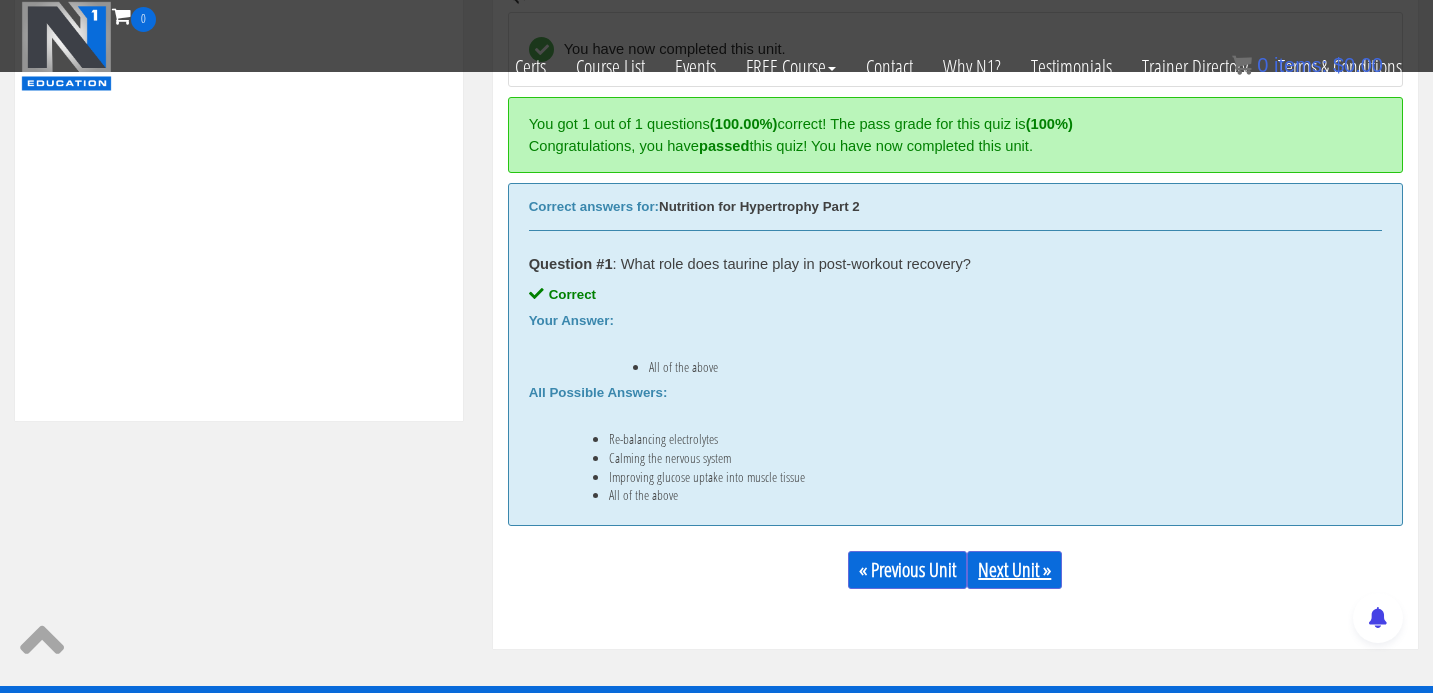 click on "Next Unit »" at bounding box center [1014, 570] 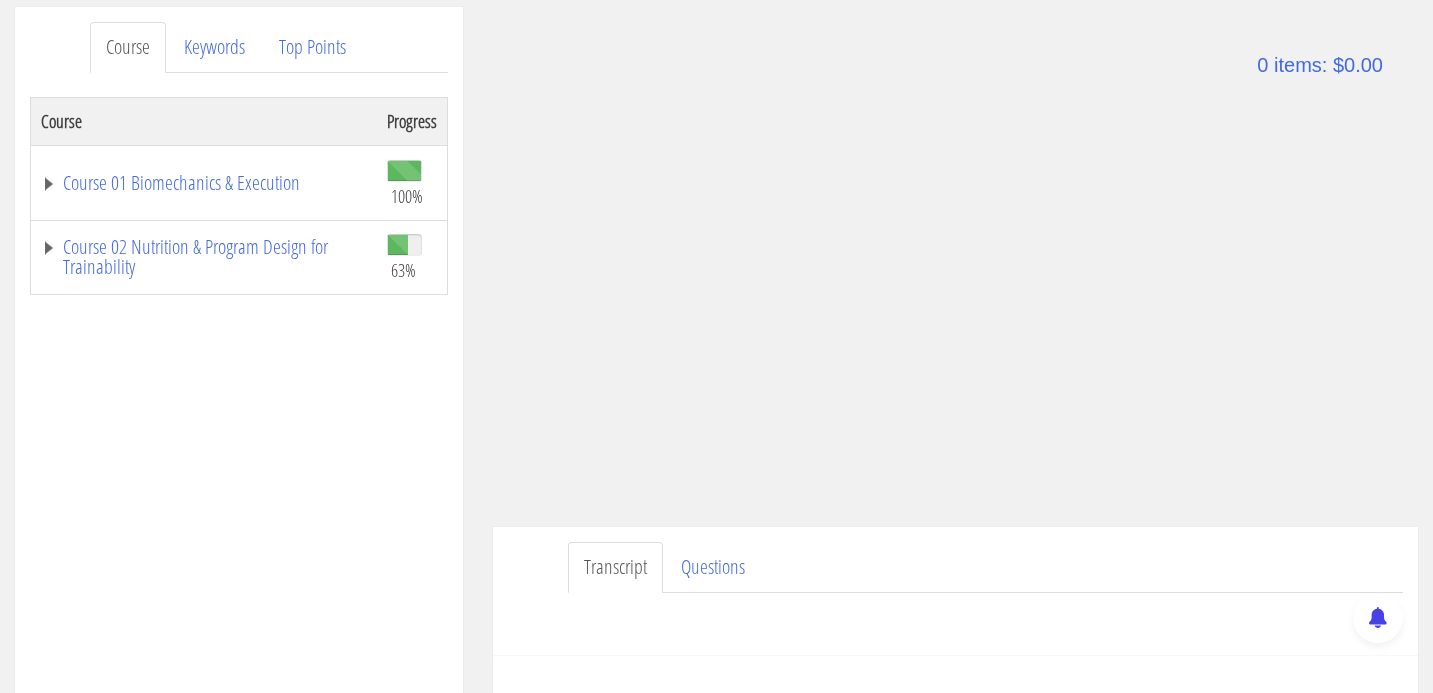 scroll, scrollTop: 273, scrollLeft: 0, axis: vertical 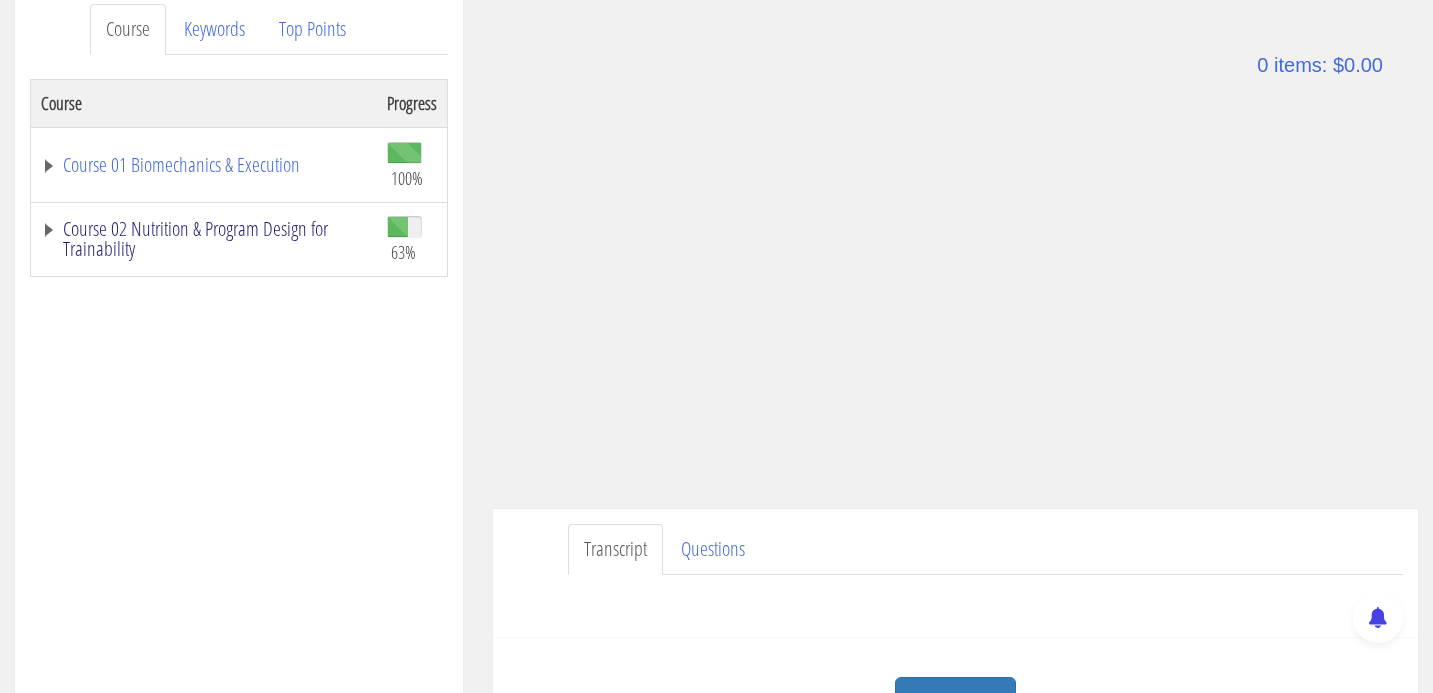 click on "Course 02 Nutrition & Program Design for Trainability" at bounding box center (204, 165) 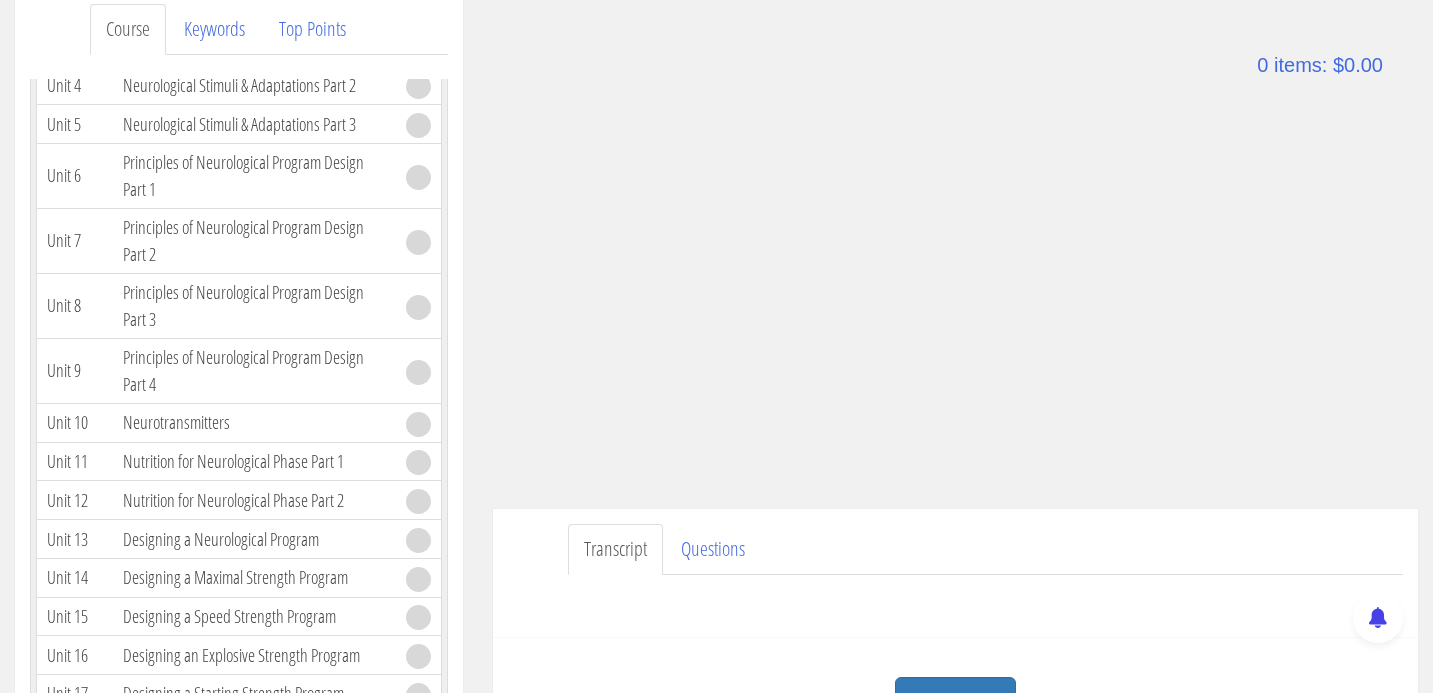 scroll, scrollTop: 3880, scrollLeft: 0, axis: vertical 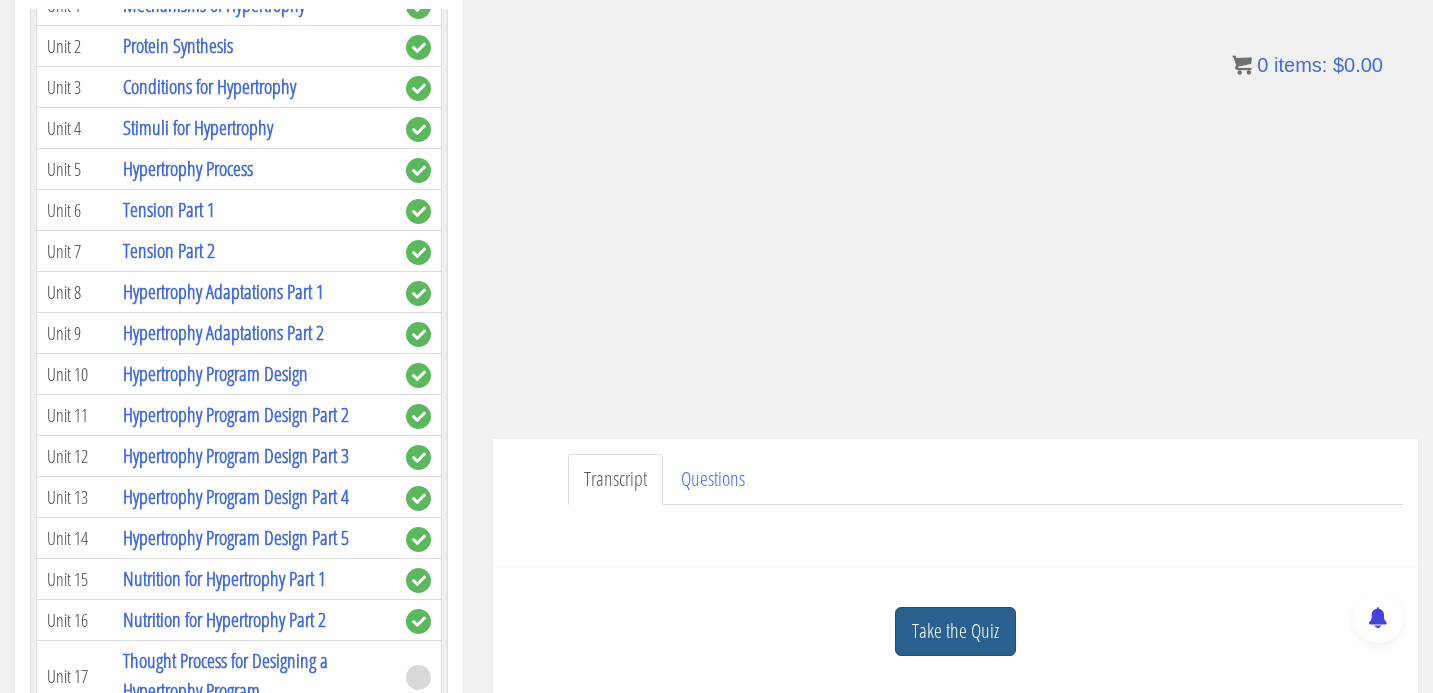 click on "Take the Quiz" at bounding box center (955, 631) 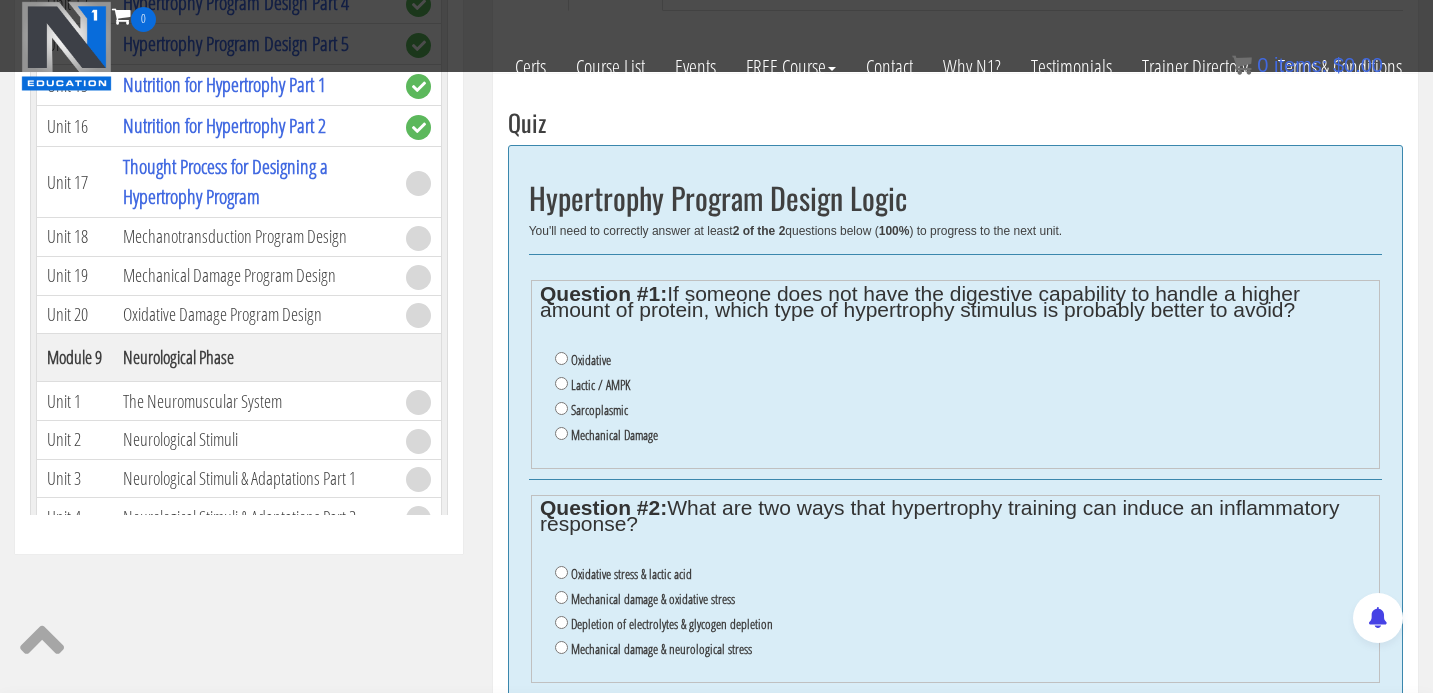 scroll, scrollTop: 724, scrollLeft: 0, axis: vertical 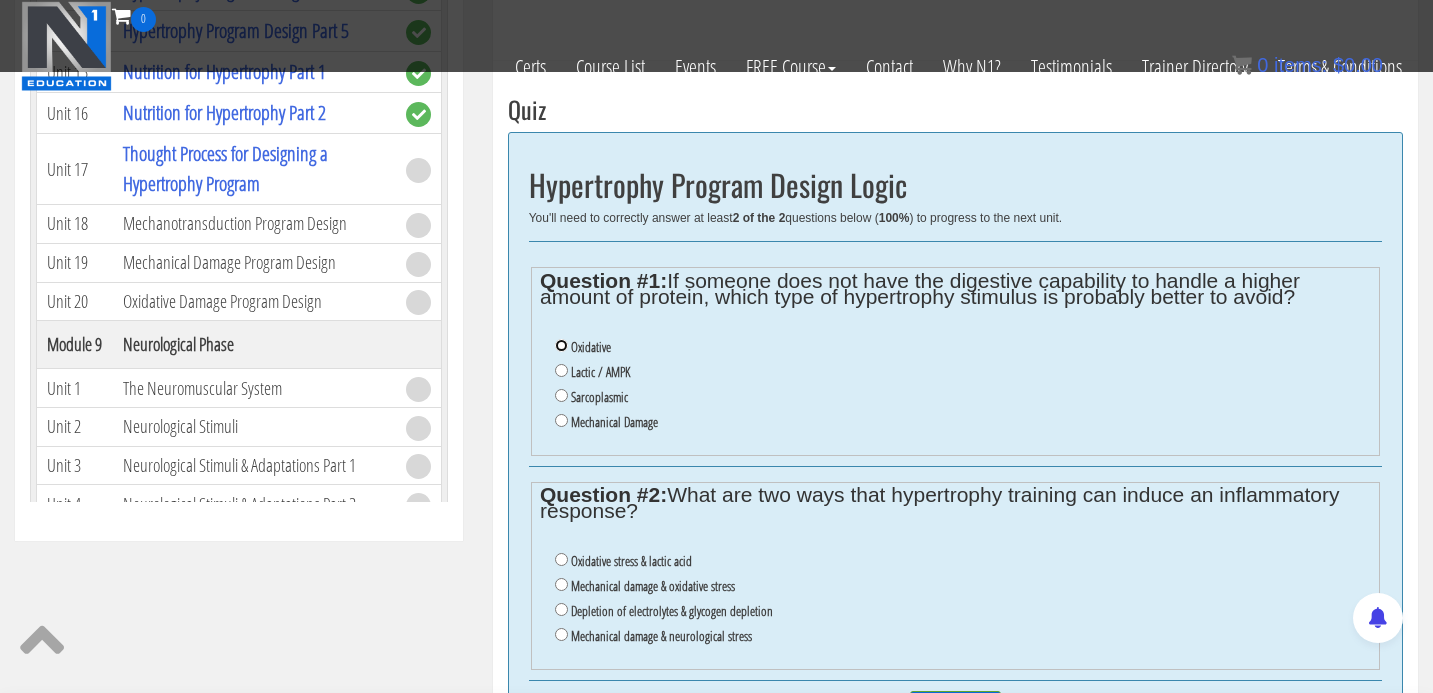 click on "Oxidative" at bounding box center [561, 345] 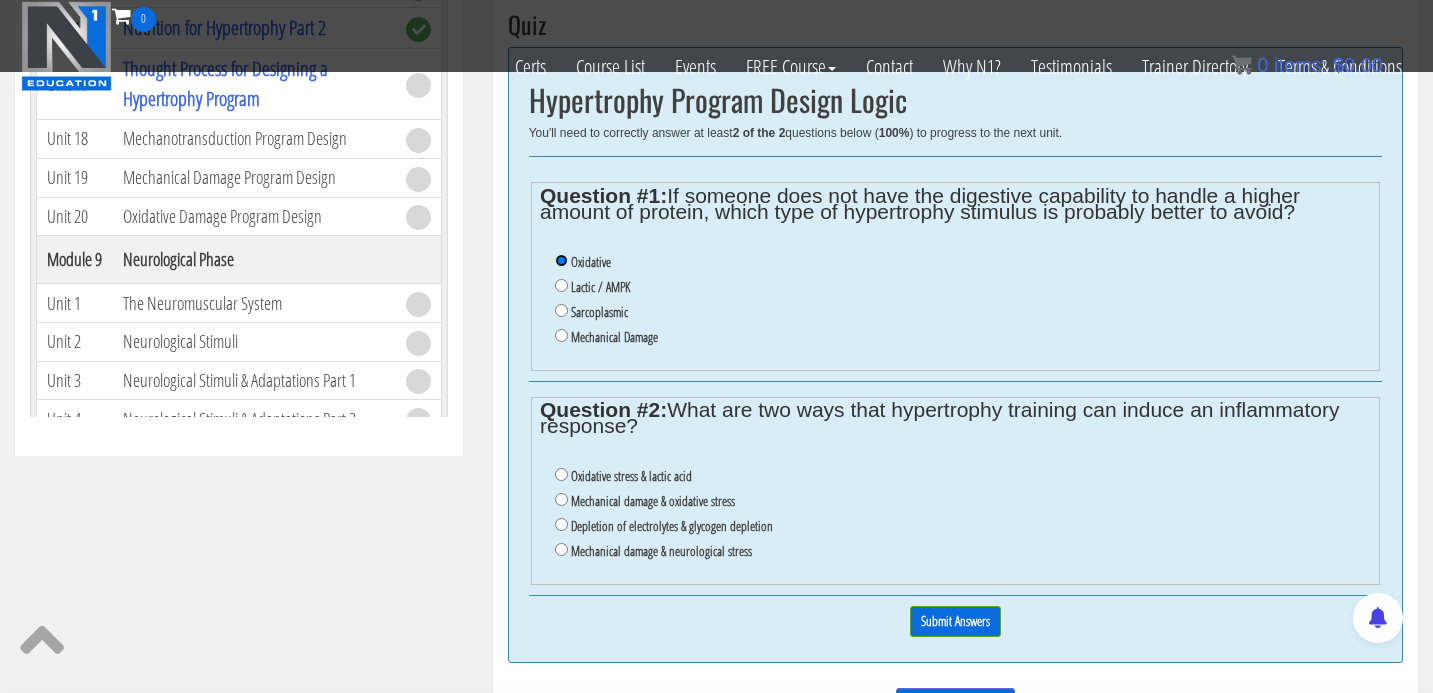 scroll, scrollTop: 831, scrollLeft: 0, axis: vertical 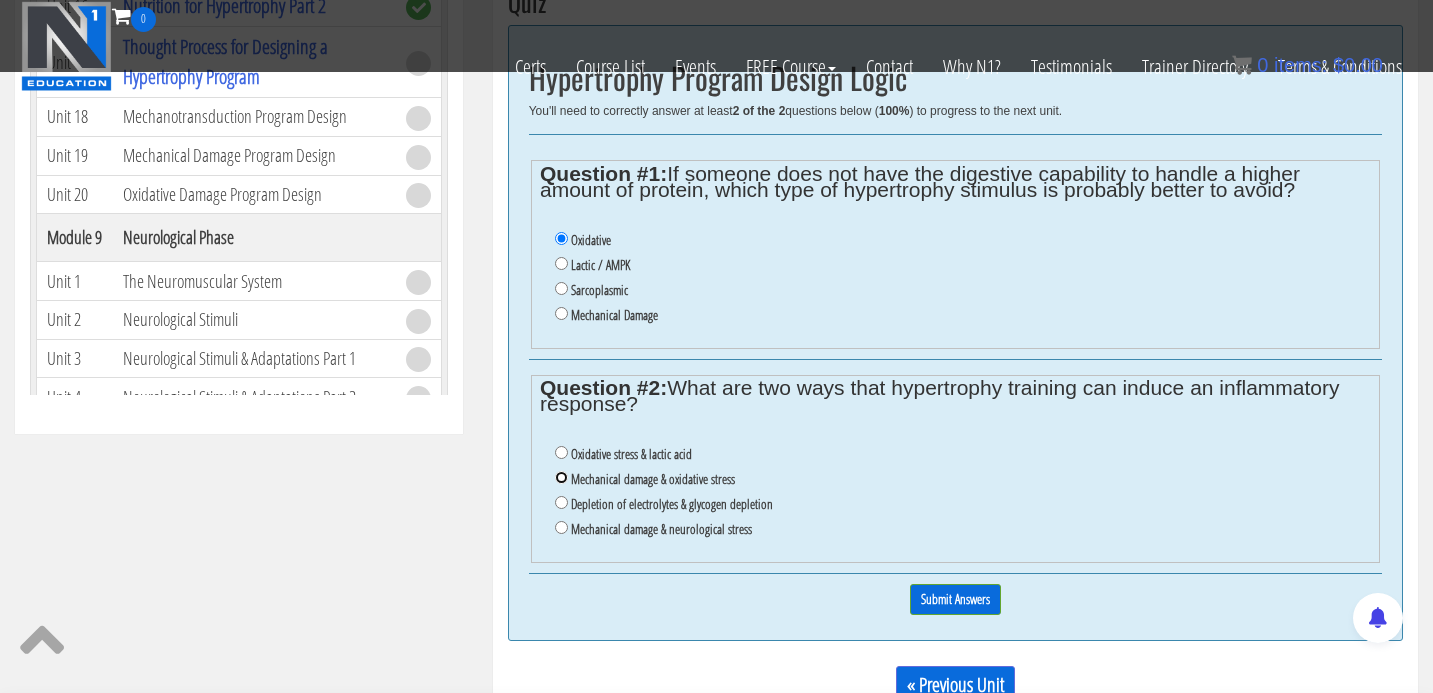 click on "Mechanical damage & oxidative stress" at bounding box center (561, 477) 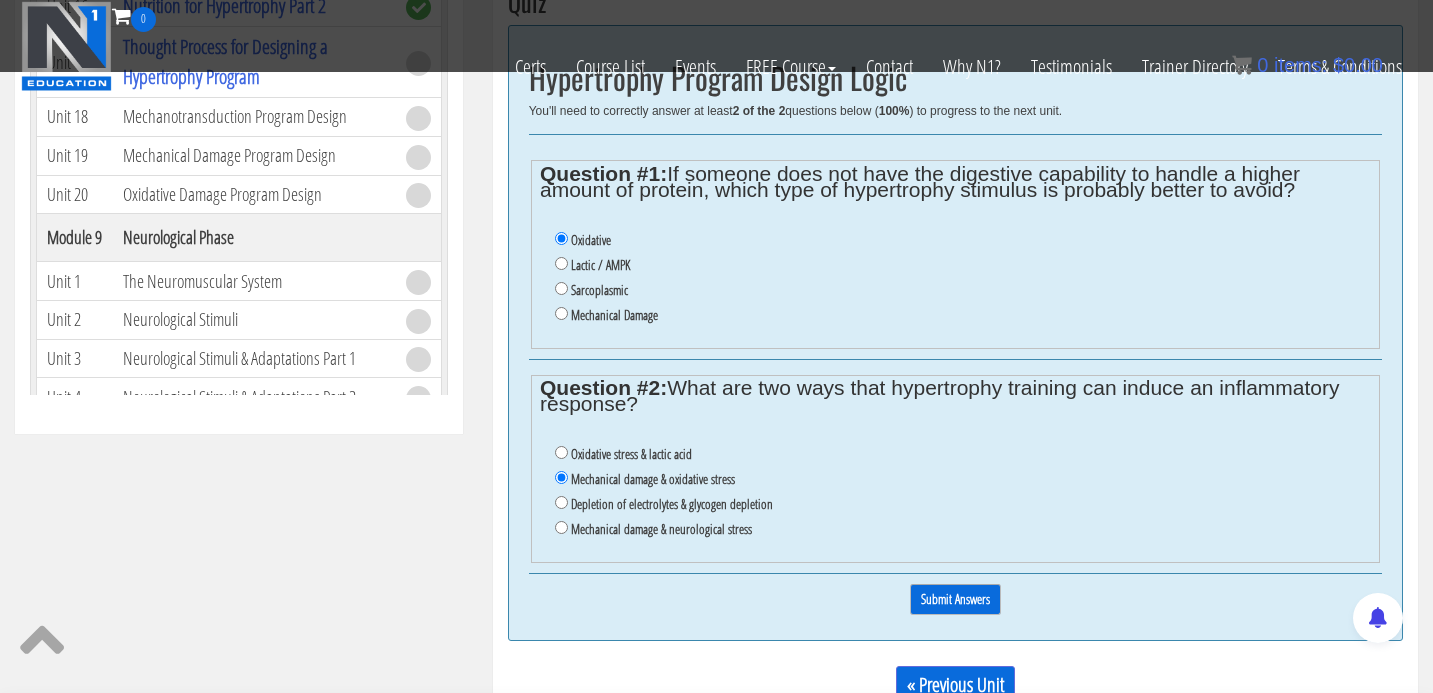 click on "Submit Answers" at bounding box center (955, 599) 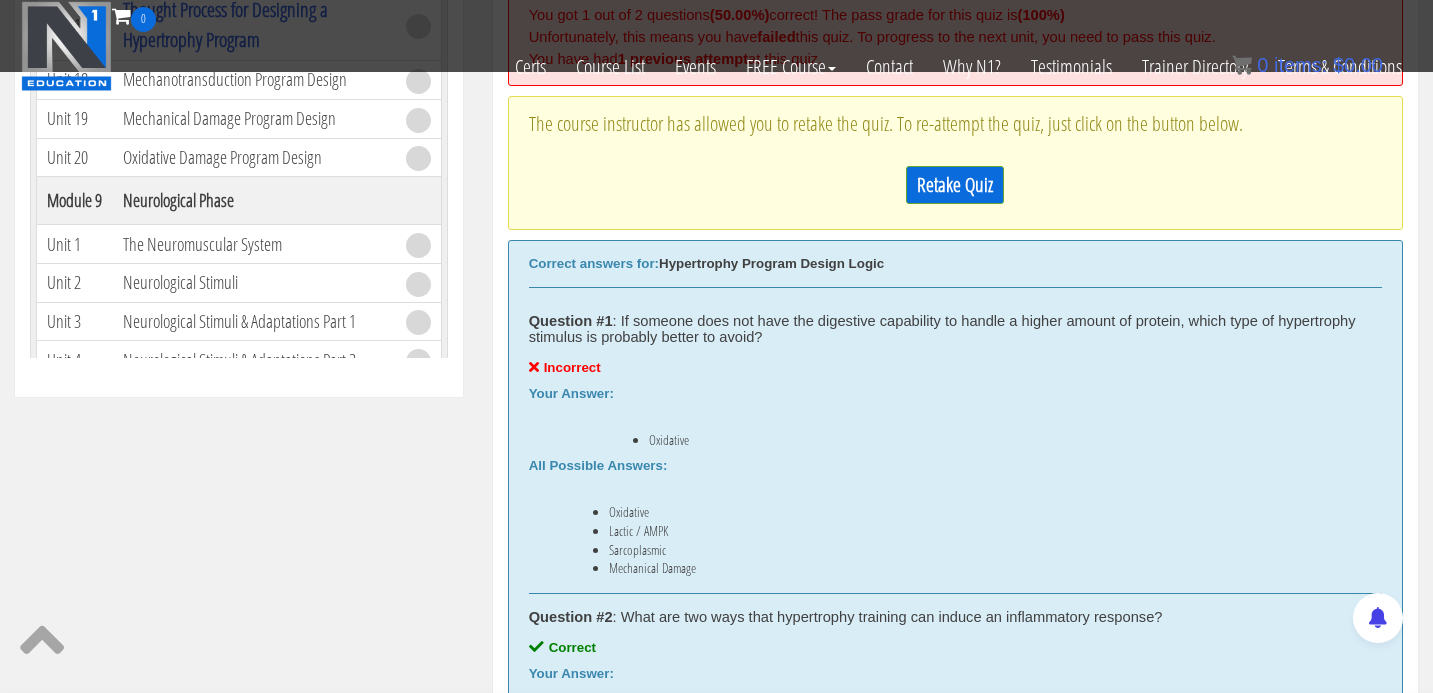 scroll, scrollTop: 862, scrollLeft: 0, axis: vertical 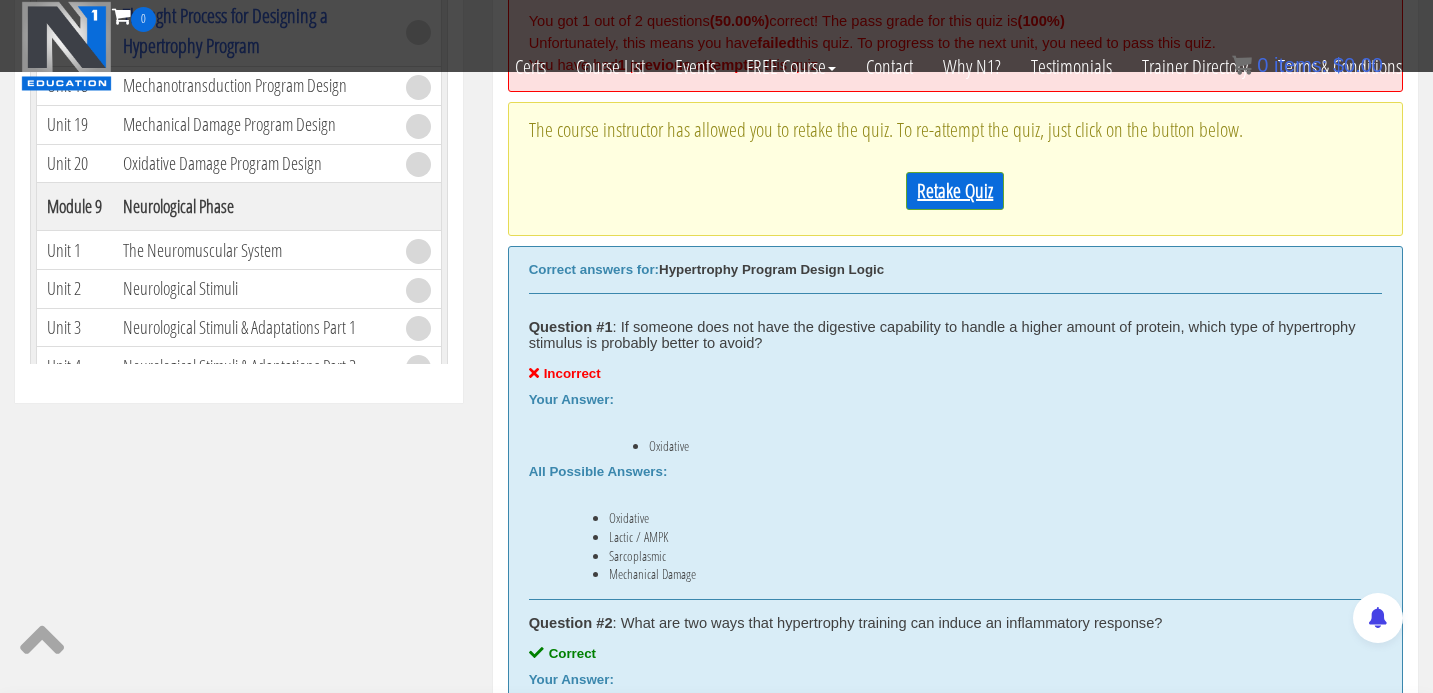 click on "Retake Quiz" at bounding box center [955, 191] 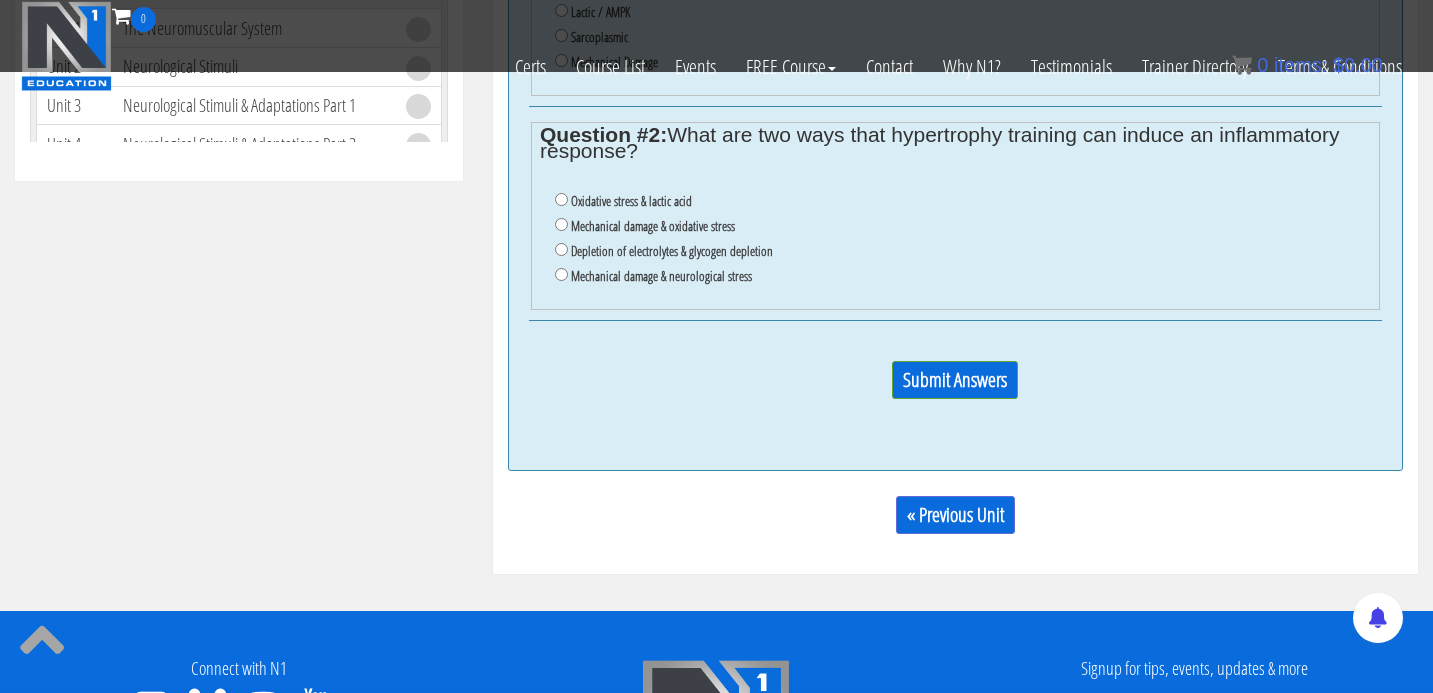 scroll, scrollTop: 1004, scrollLeft: 0, axis: vertical 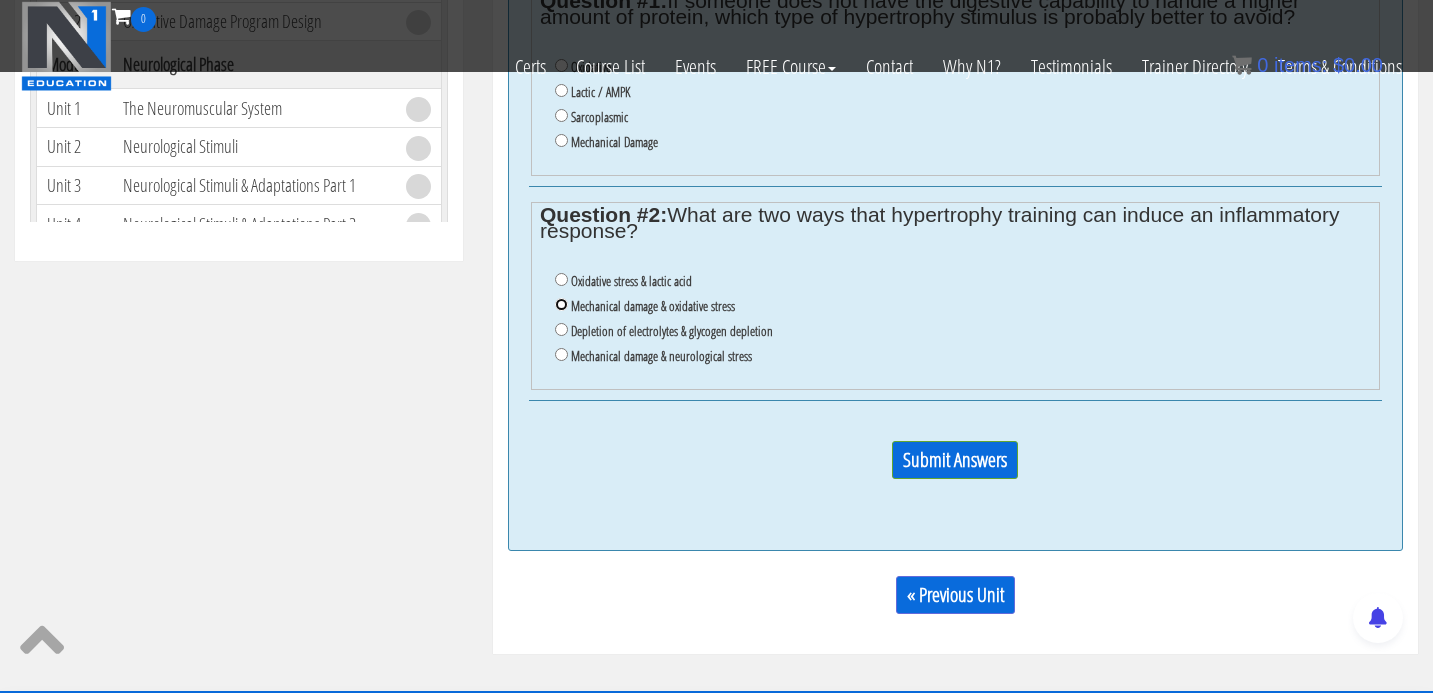 click on "Mechanical damage & oxidative stress" at bounding box center (561, 304) 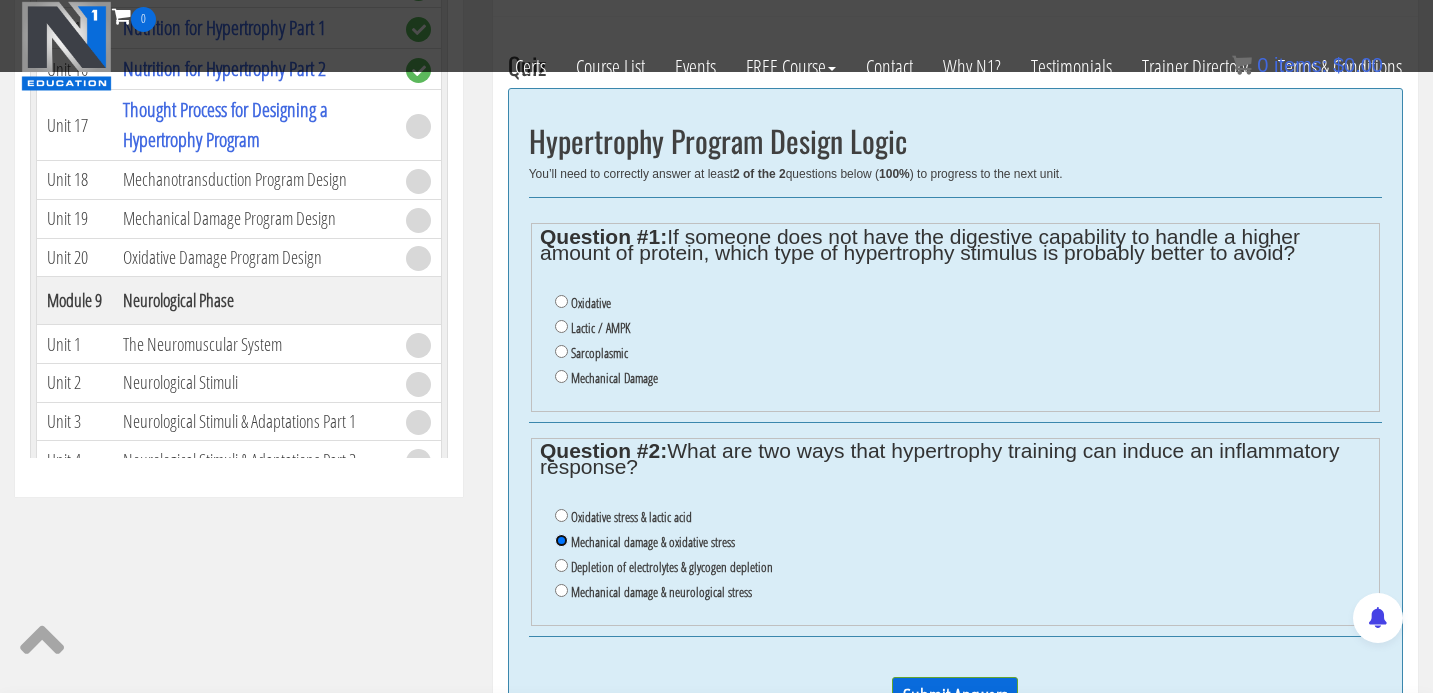 scroll, scrollTop: 764, scrollLeft: 0, axis: vertical 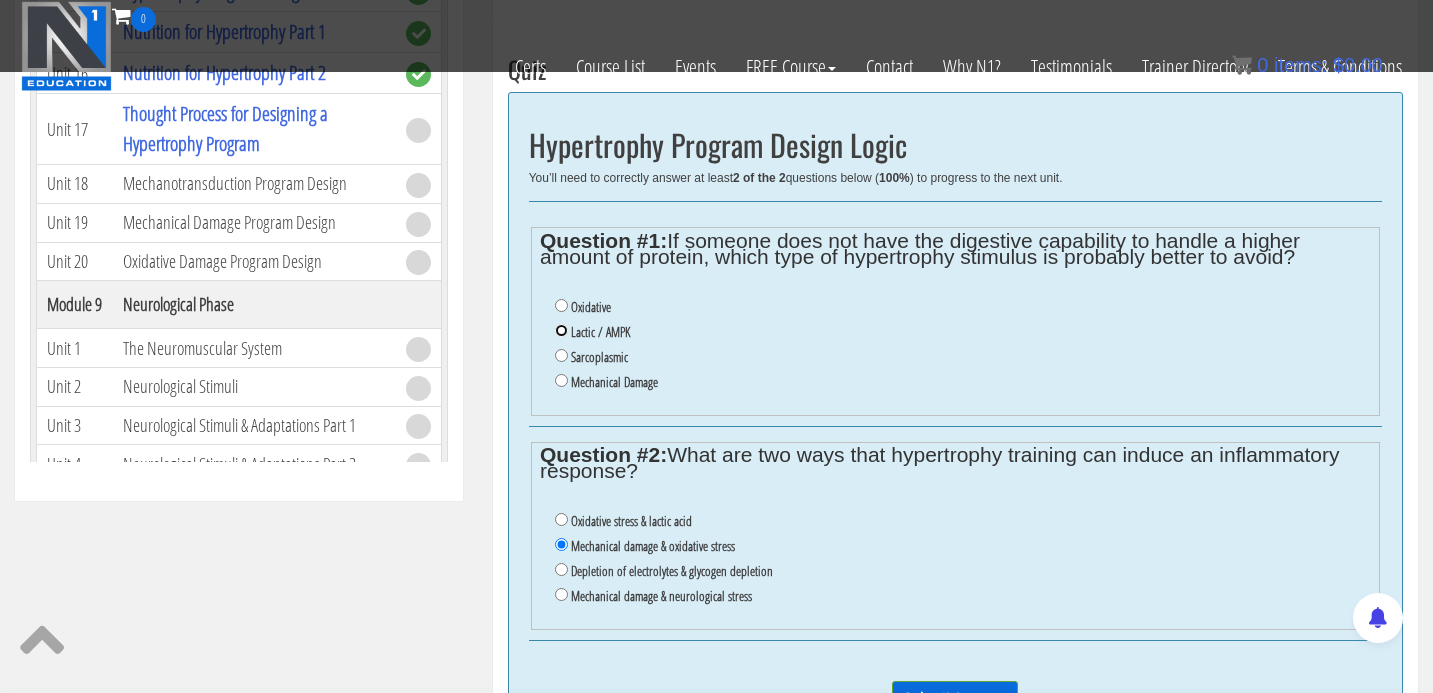 click on "Lactic / AMPK" at bounding box center (561, 330) 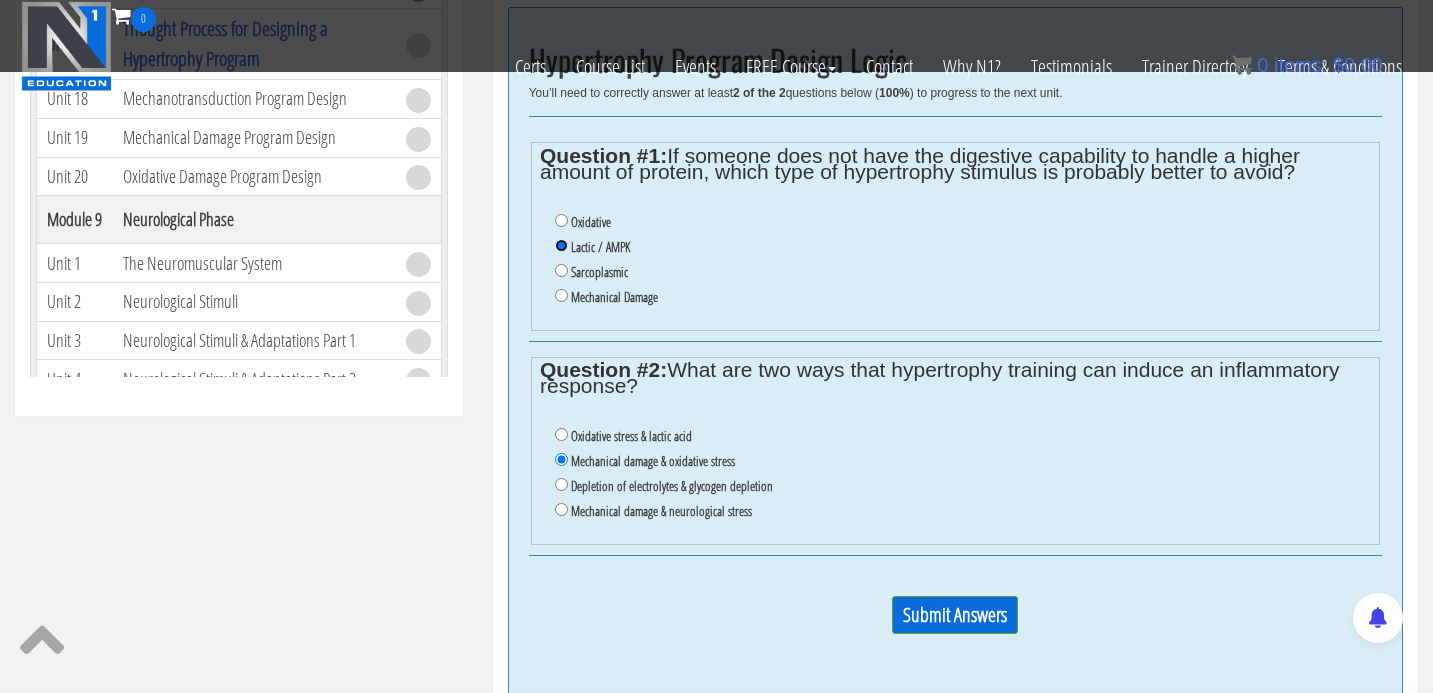 scroll, scrollTop: 866, scrollLeft: 0, axis: vertical 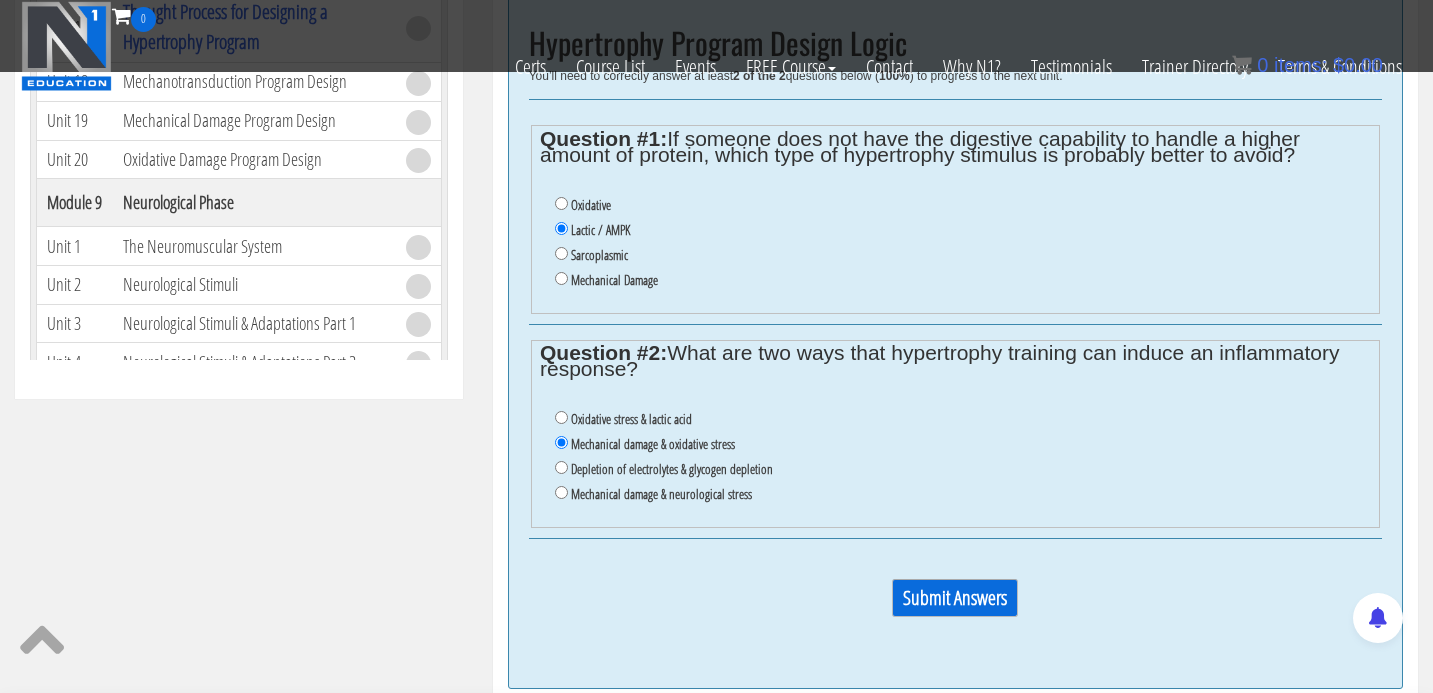 click on "Submit Answers" at bounding box center (955, 598) 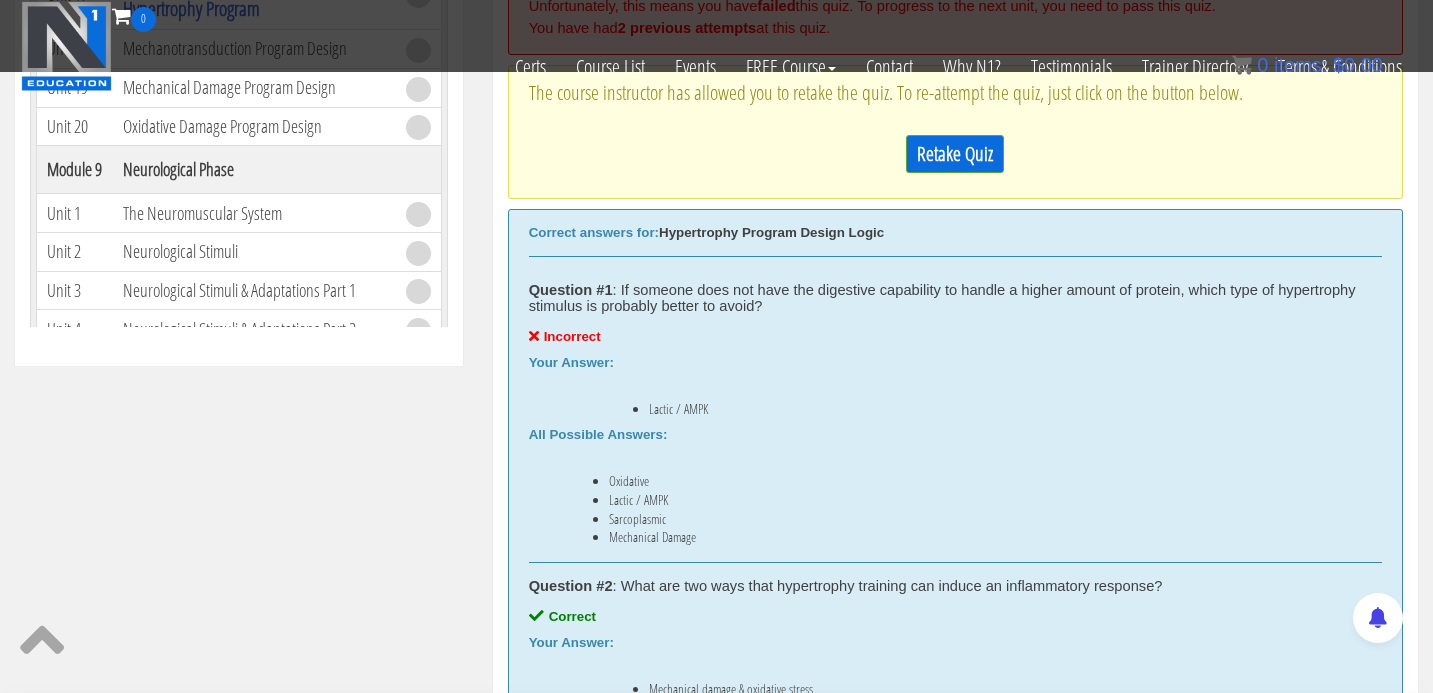 scroll, scrollTop: 900, scrollLeft: 0, axis: vertical 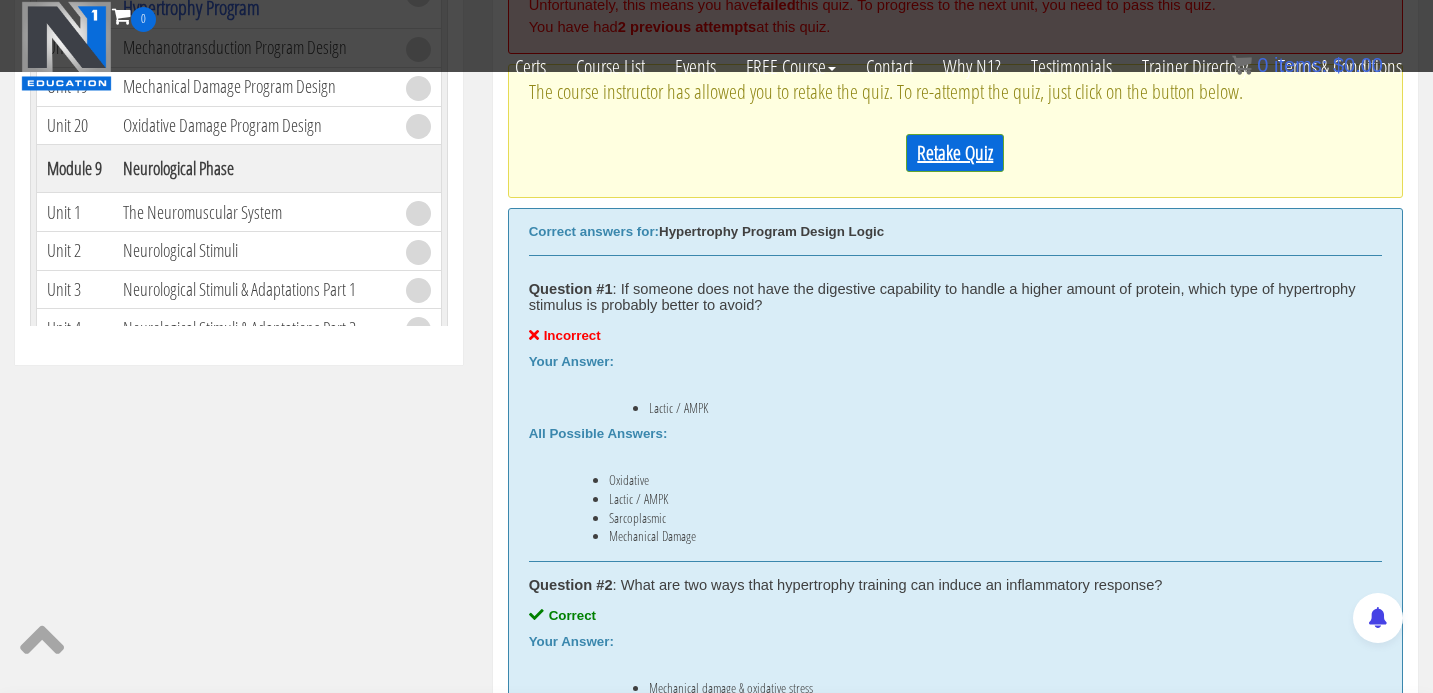click on "Retake Quiz" at bounding box center (955, 153) 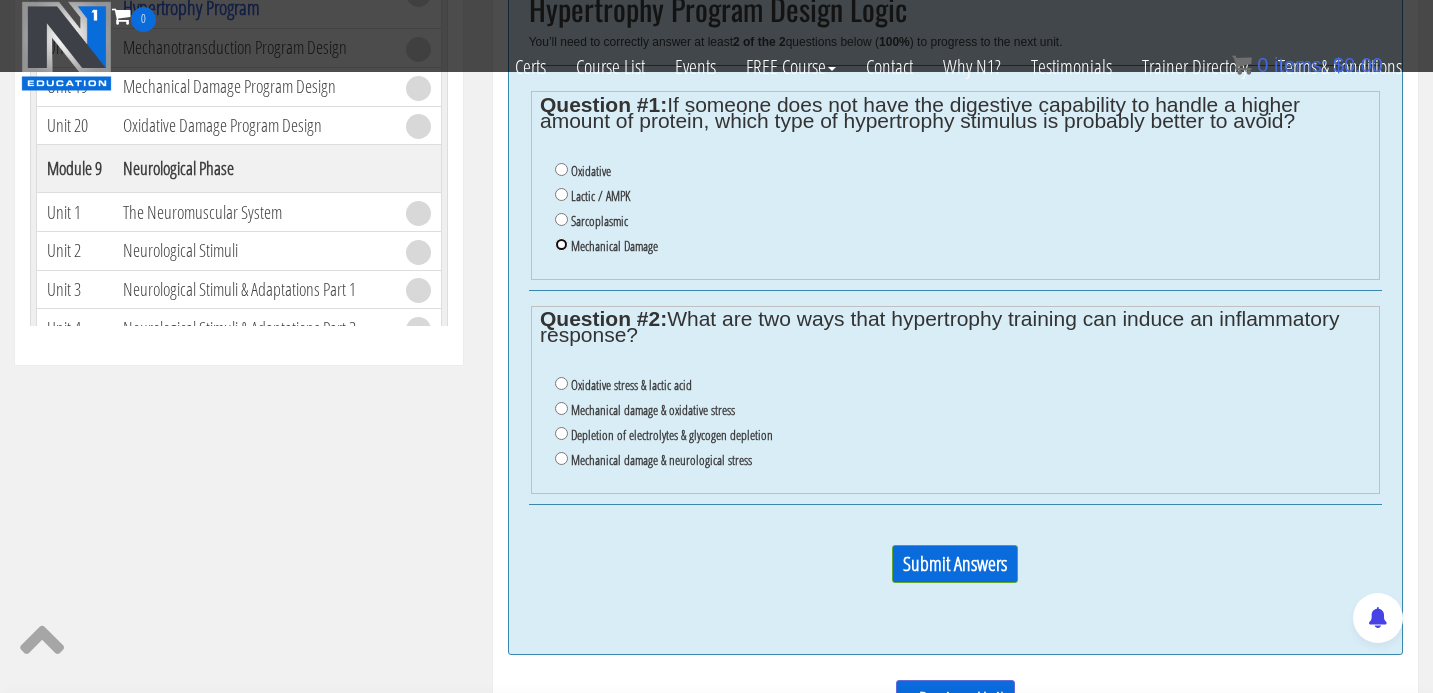 click on "Mechanical Damage" at bounding box center (561, 244) 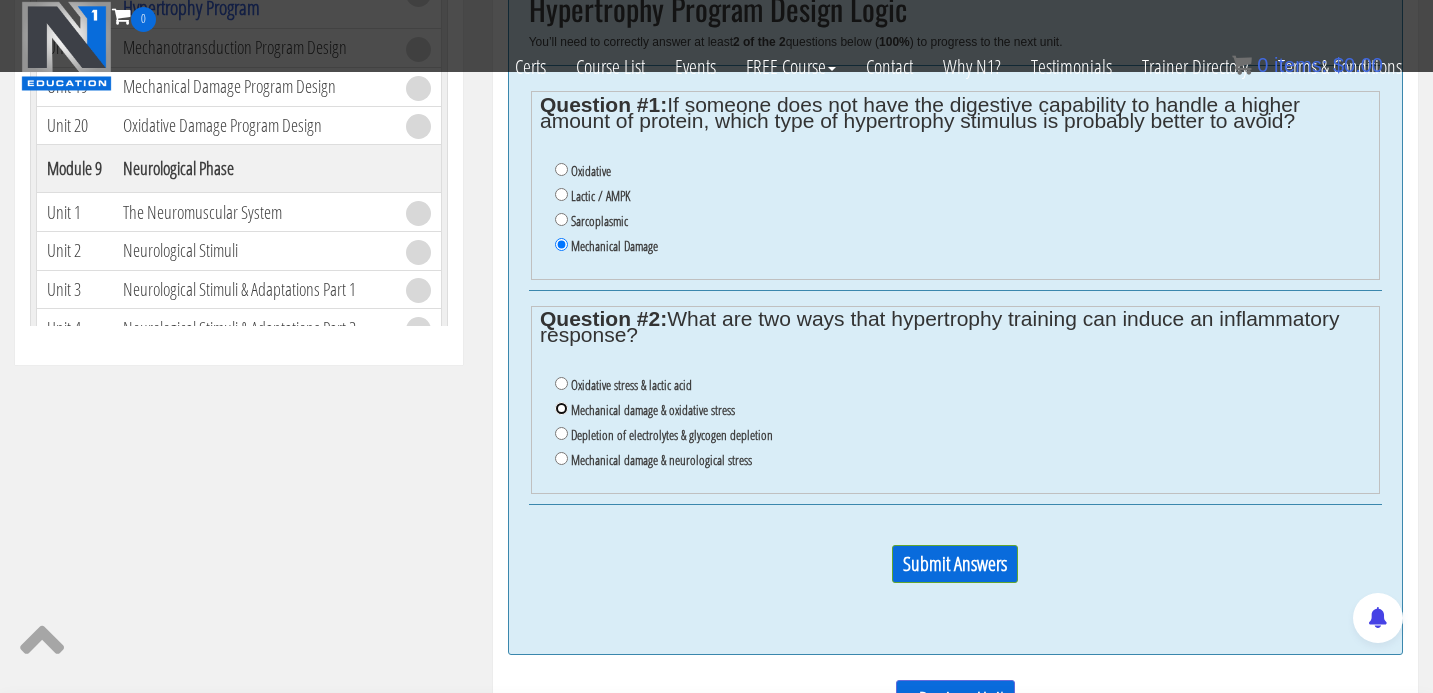 click on "Mechanical damage & oxidative stress" at bounding box center (561, 408) 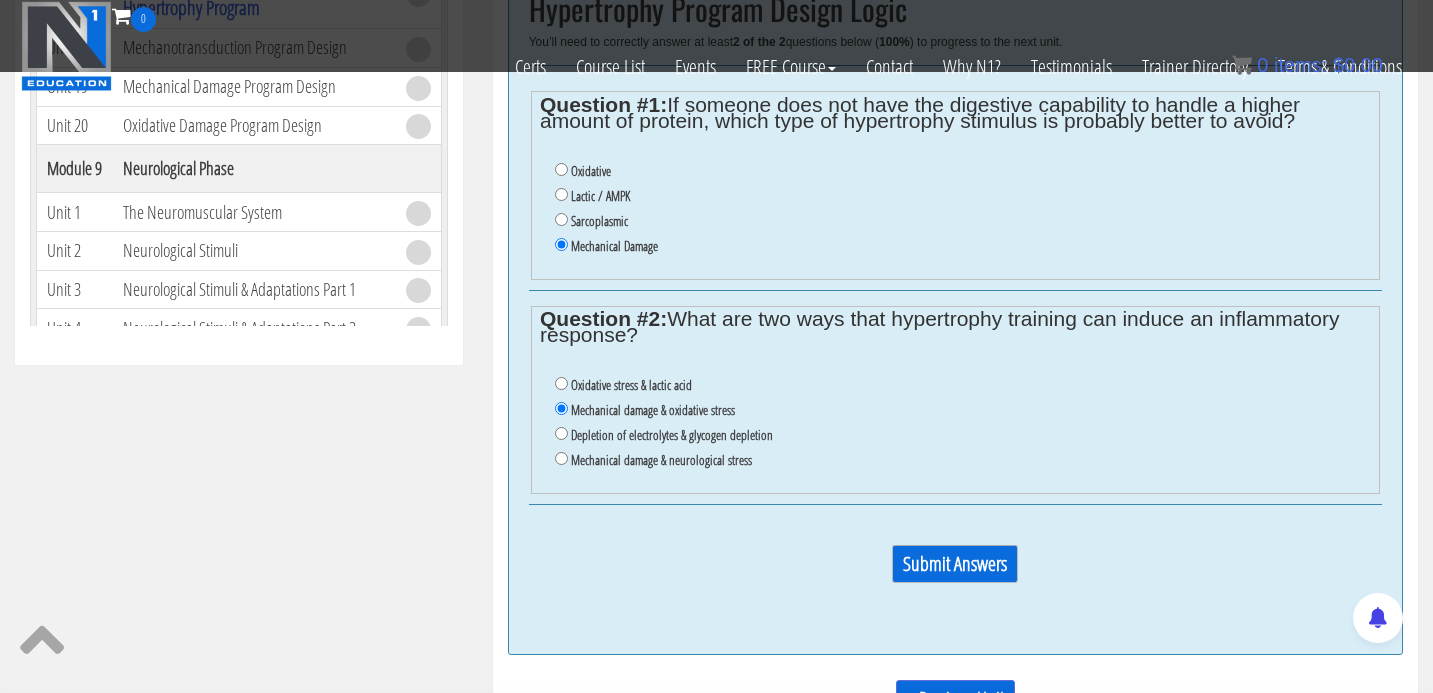 click on "Submit Answers" at bounding box center [955, 564] 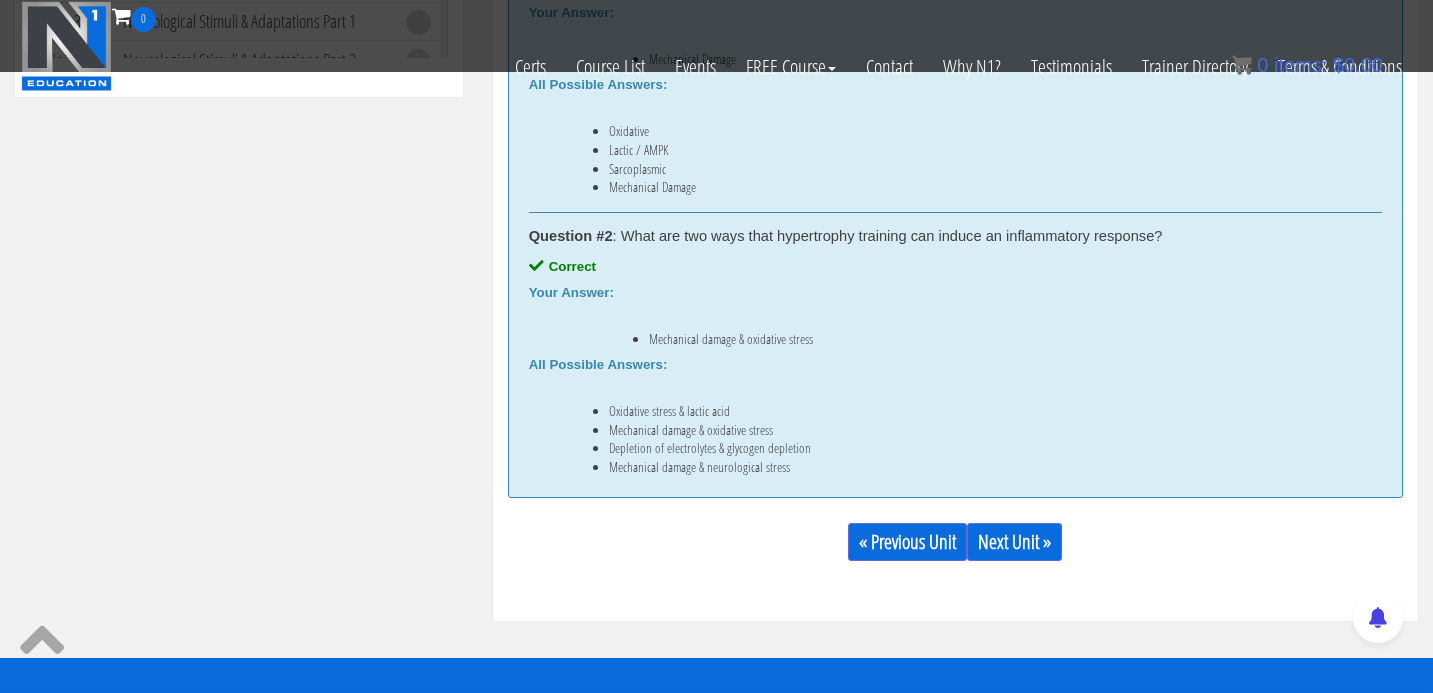scroll, scrollTop: 1170, scrollLeft: 0, axis: vertical 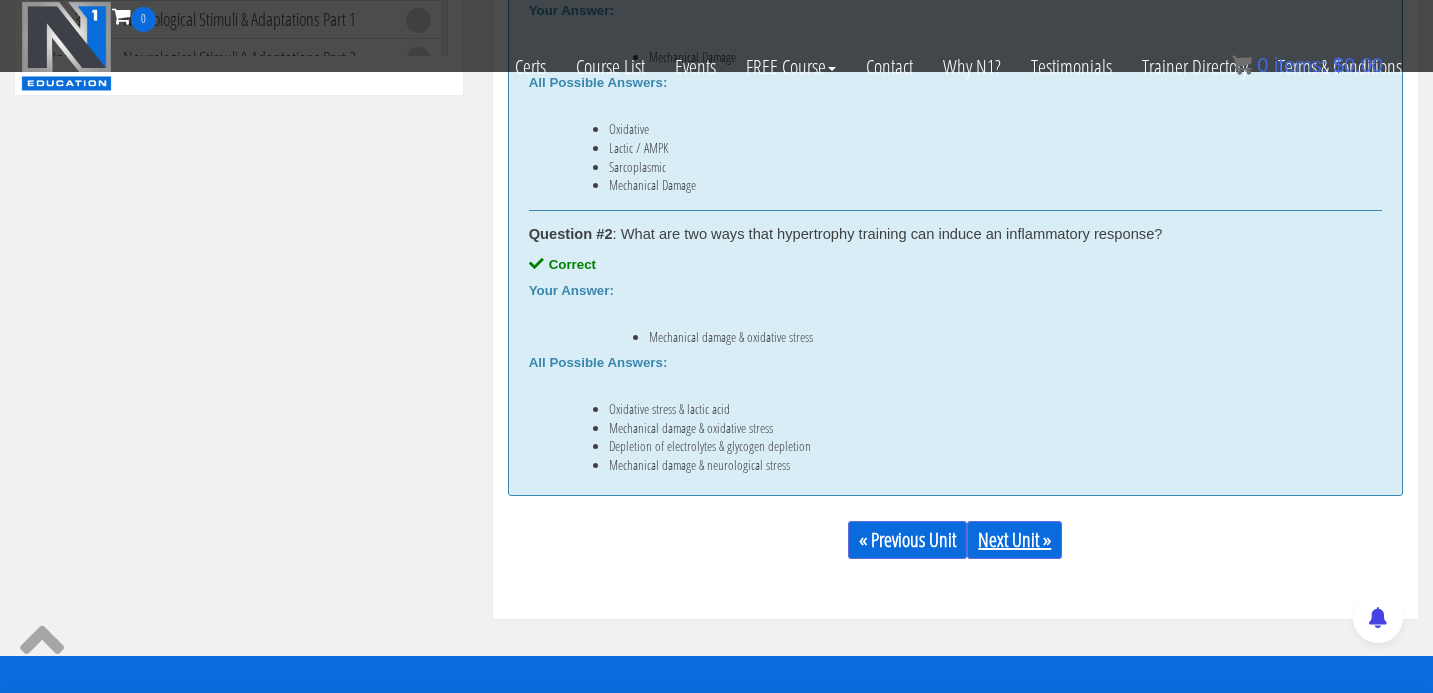 click on "Next Unit »" at bounding box center [1014, 540] 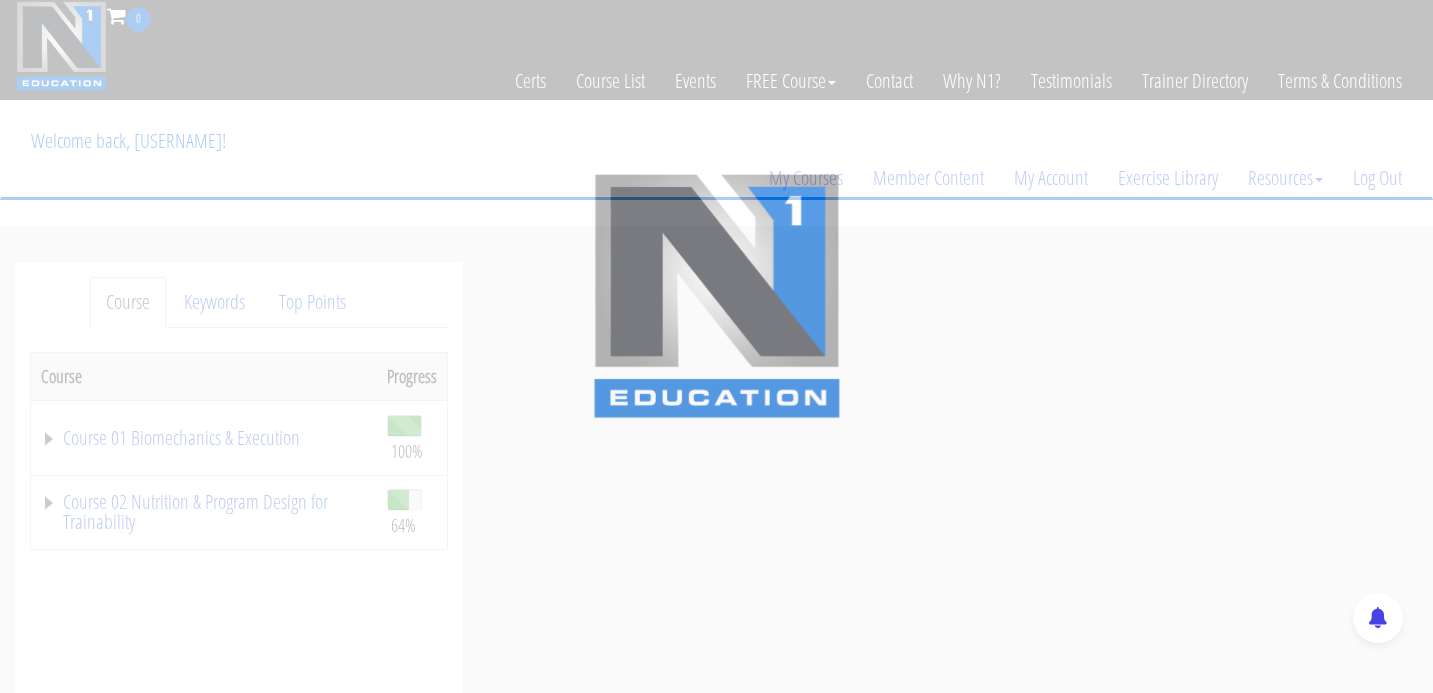scroll, scrollTop: 0, scrollLeft: 0, axis: both 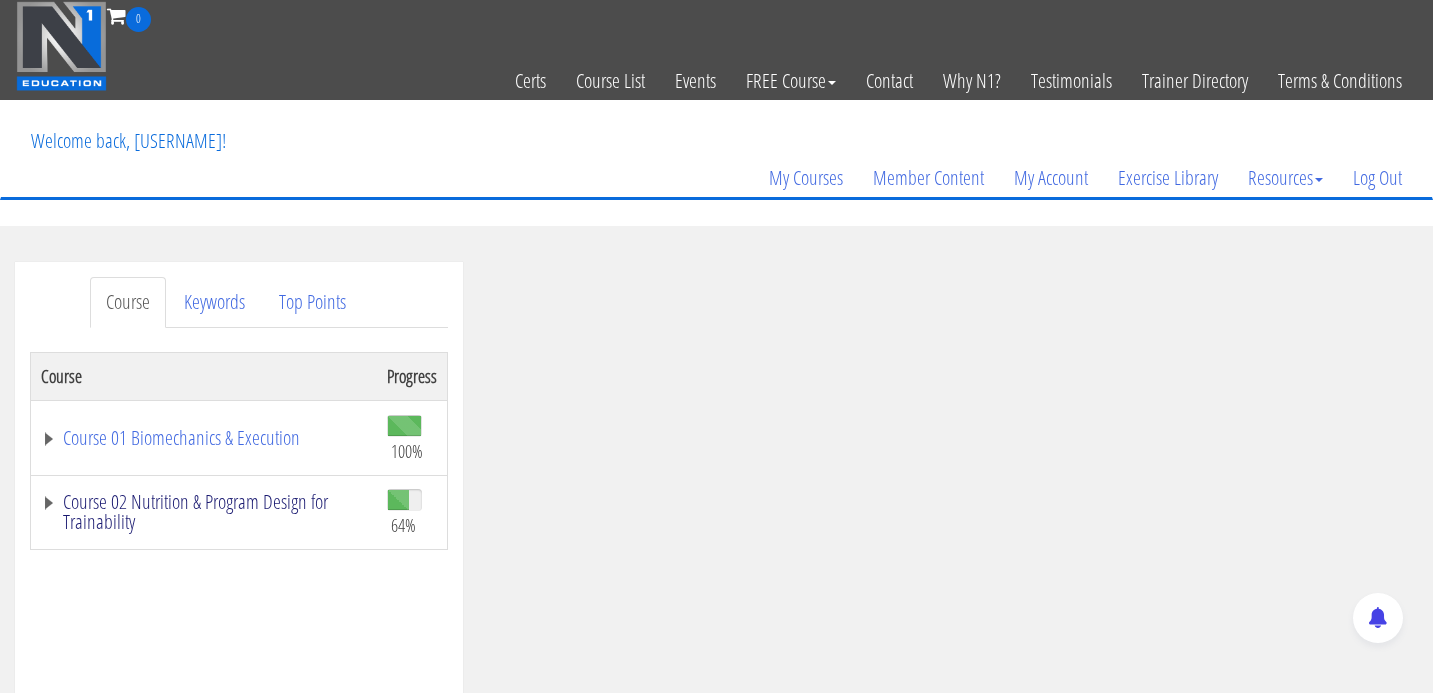 click on "Course 02 Nutrition & Program Design for Trainability" at bounding box center (204, 438) 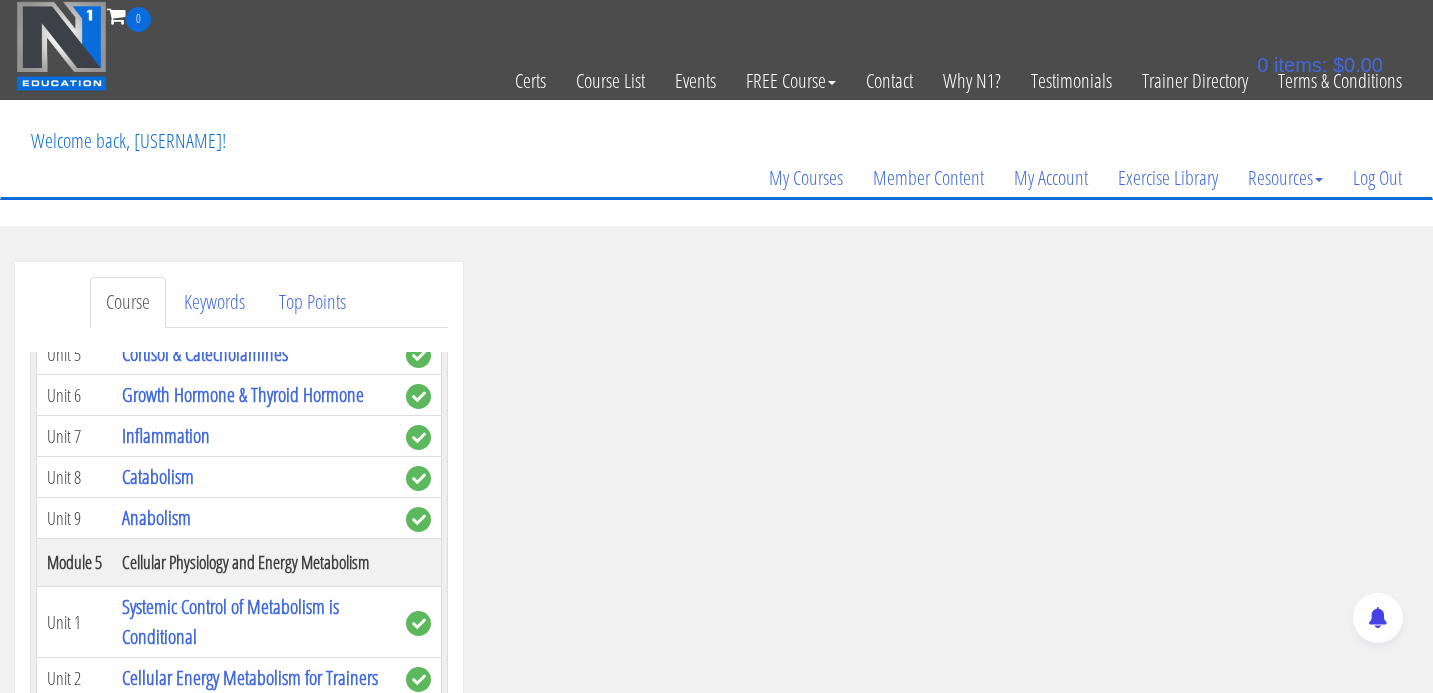 scroll, scrollTop: 1267, scrollLeft: 0, axis: vertical 